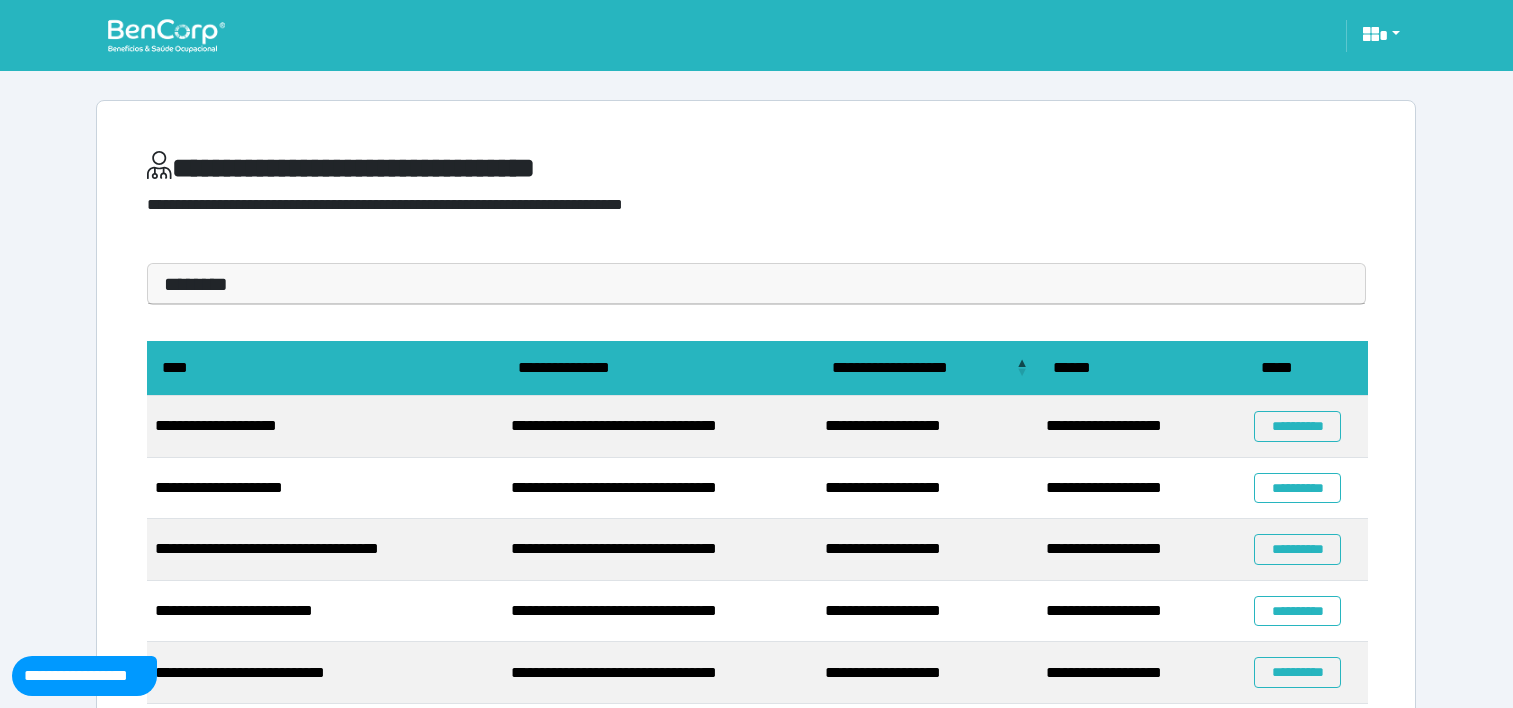 scroll, scrollTop: 0, scrollLeft: 0, axis: both 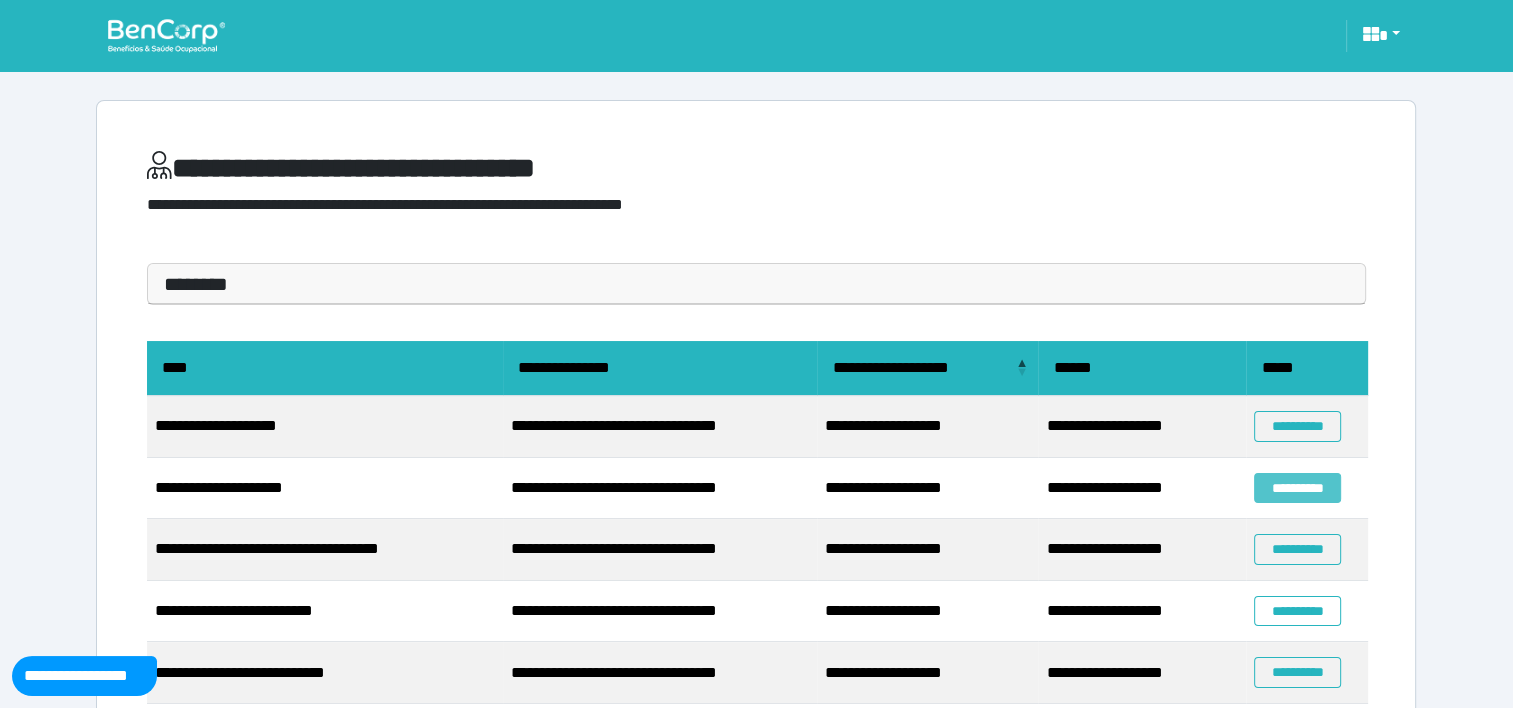 click on "**********" at bounding box center (1297, 488) 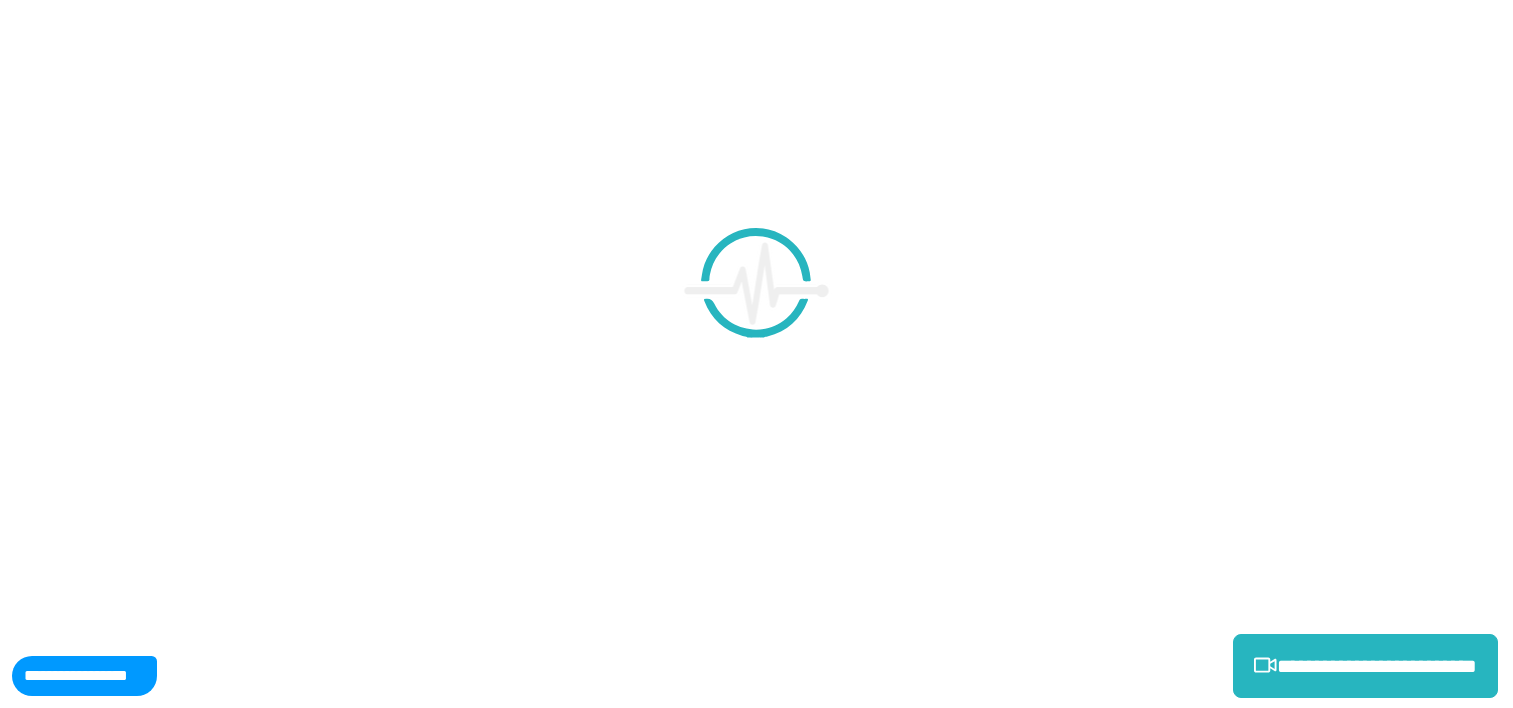scroll, scrollTop: 0, scrollLeft: 0, axis: both 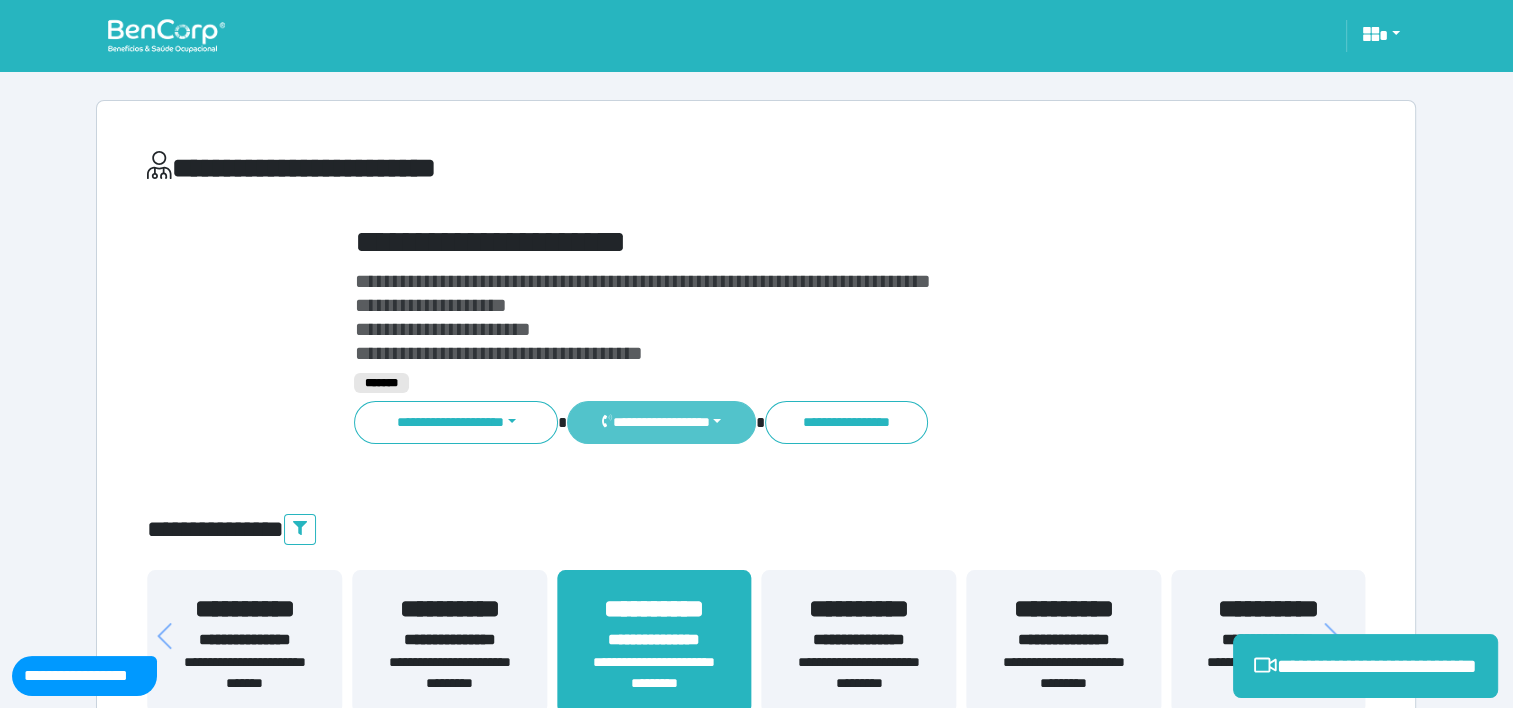 click on "**********" at bounding box center [661, 422] 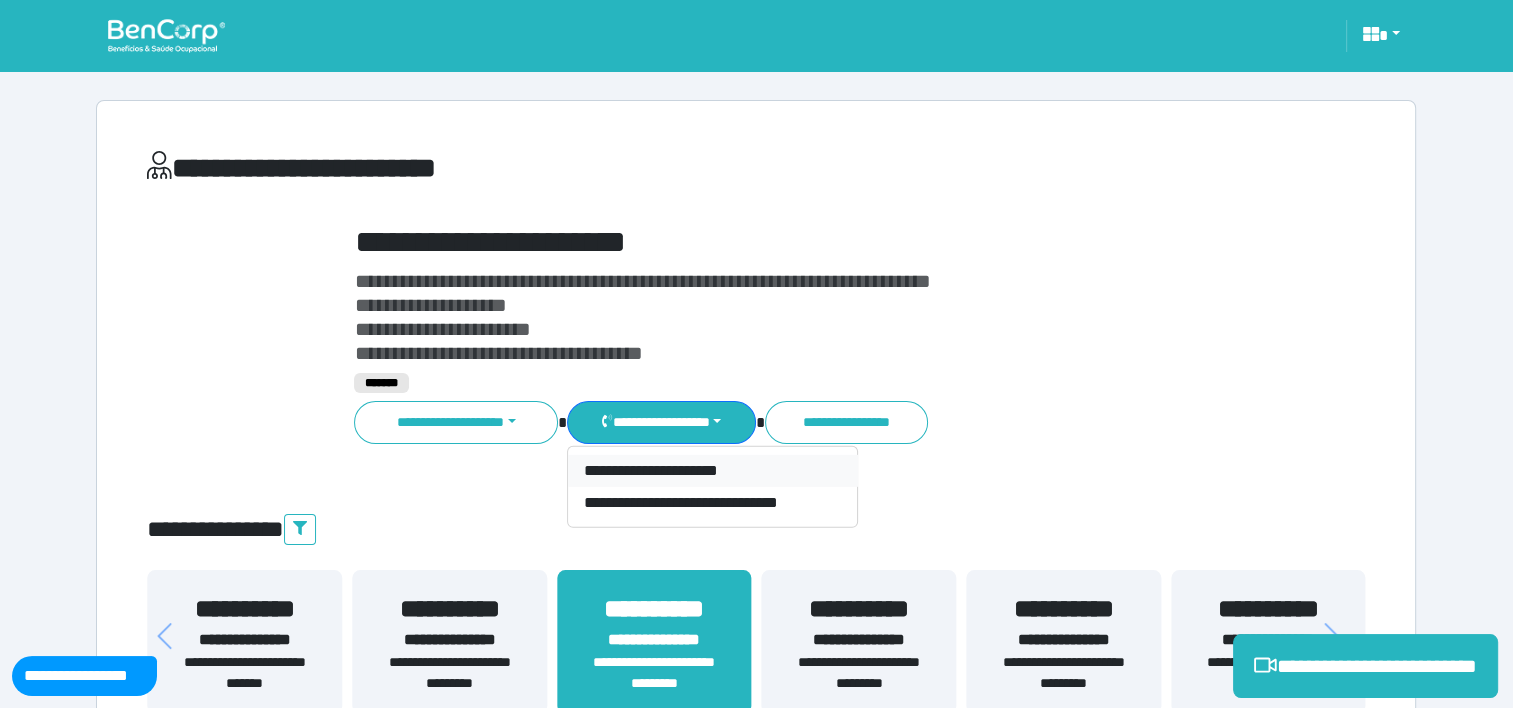 click on "**********" at bounding box center (713, 471) 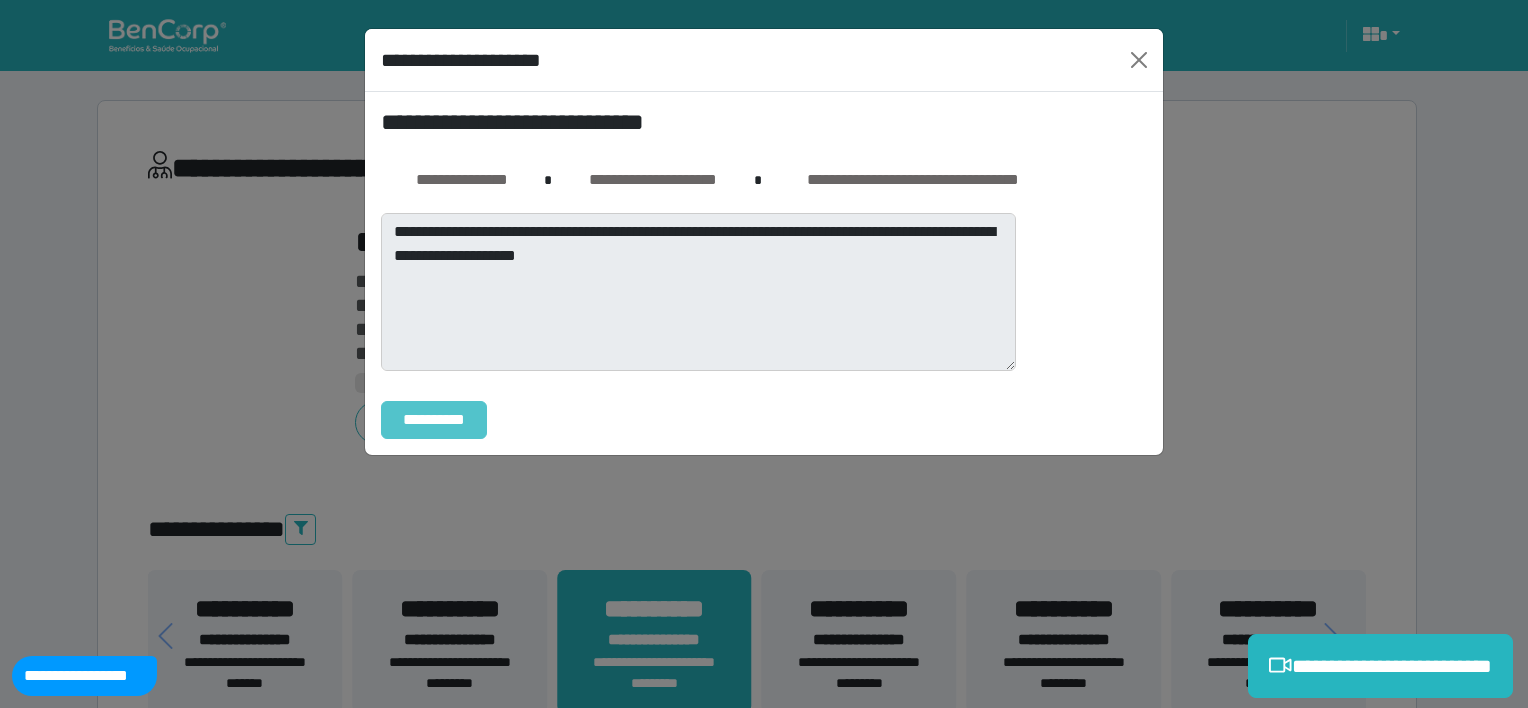 click on "**********" at bounding box center (434, 420) 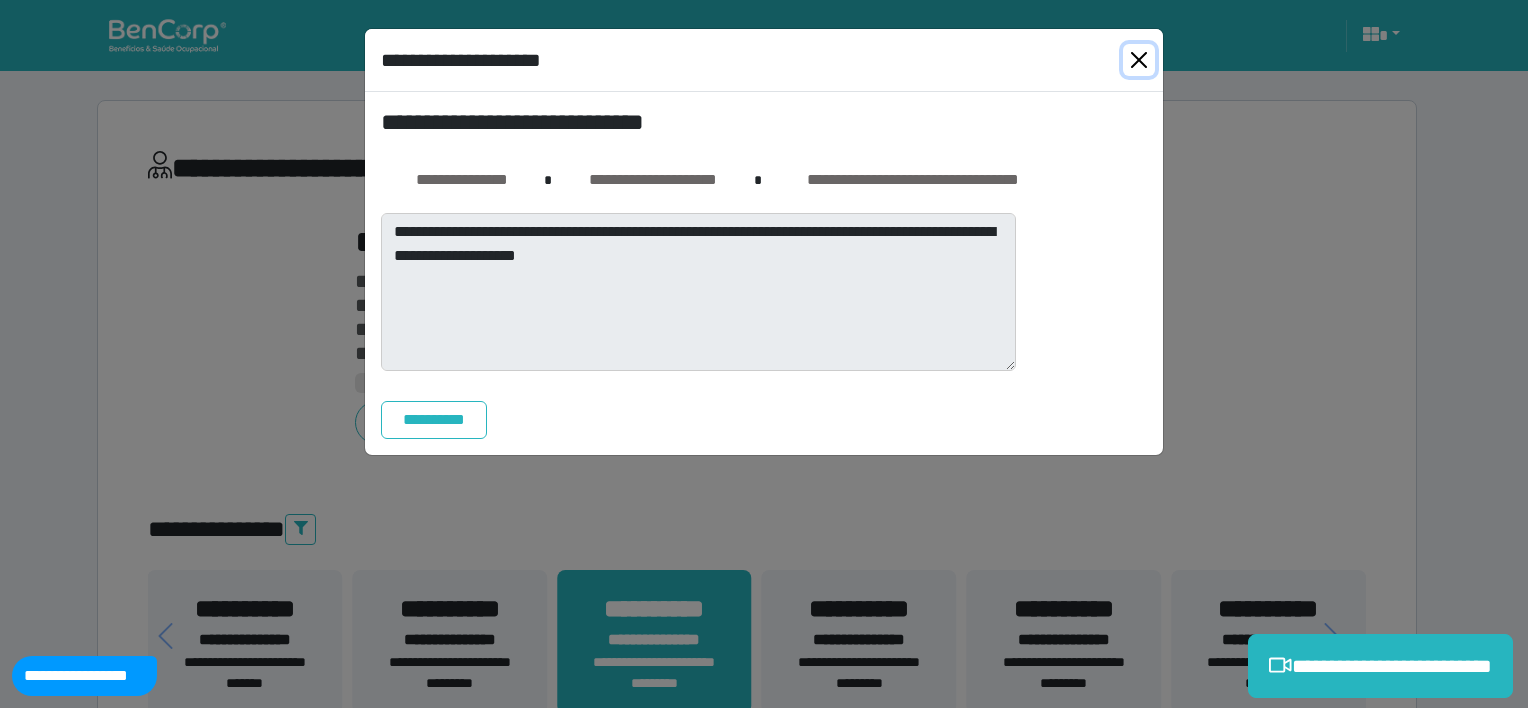 click at bounding box center [1139, 60] 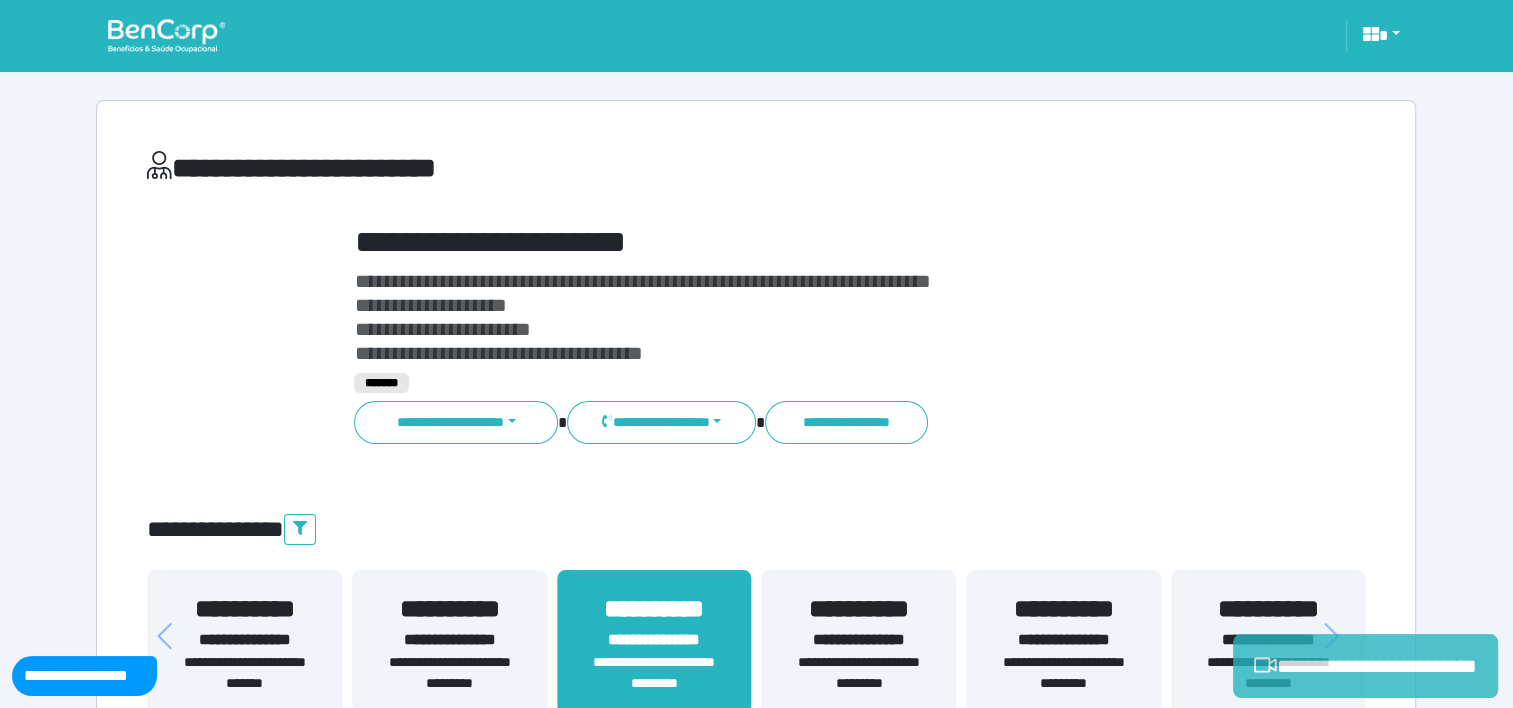 click on "**********" at bounding box center (1365, 666) 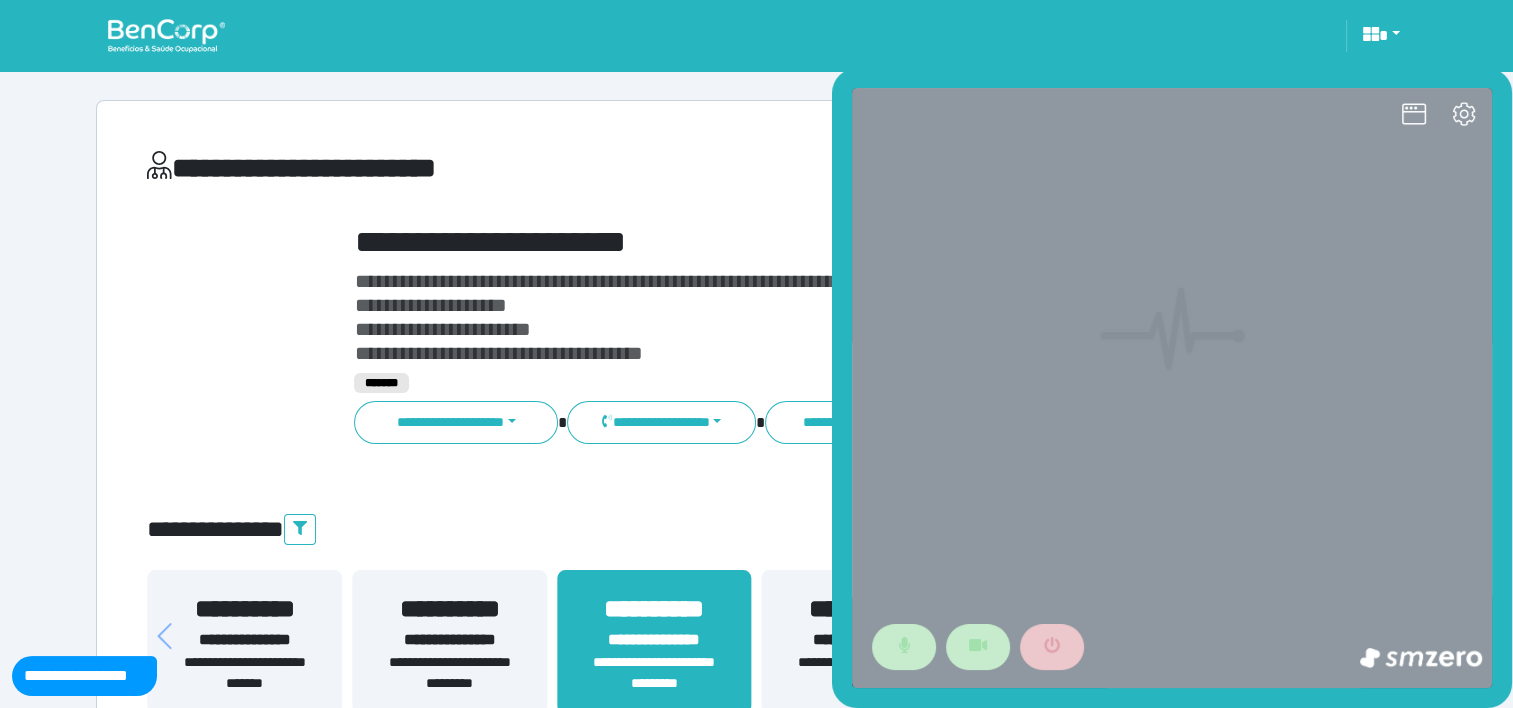 scroll, scrollTop: 0, scrollLeft: 0, axis: both 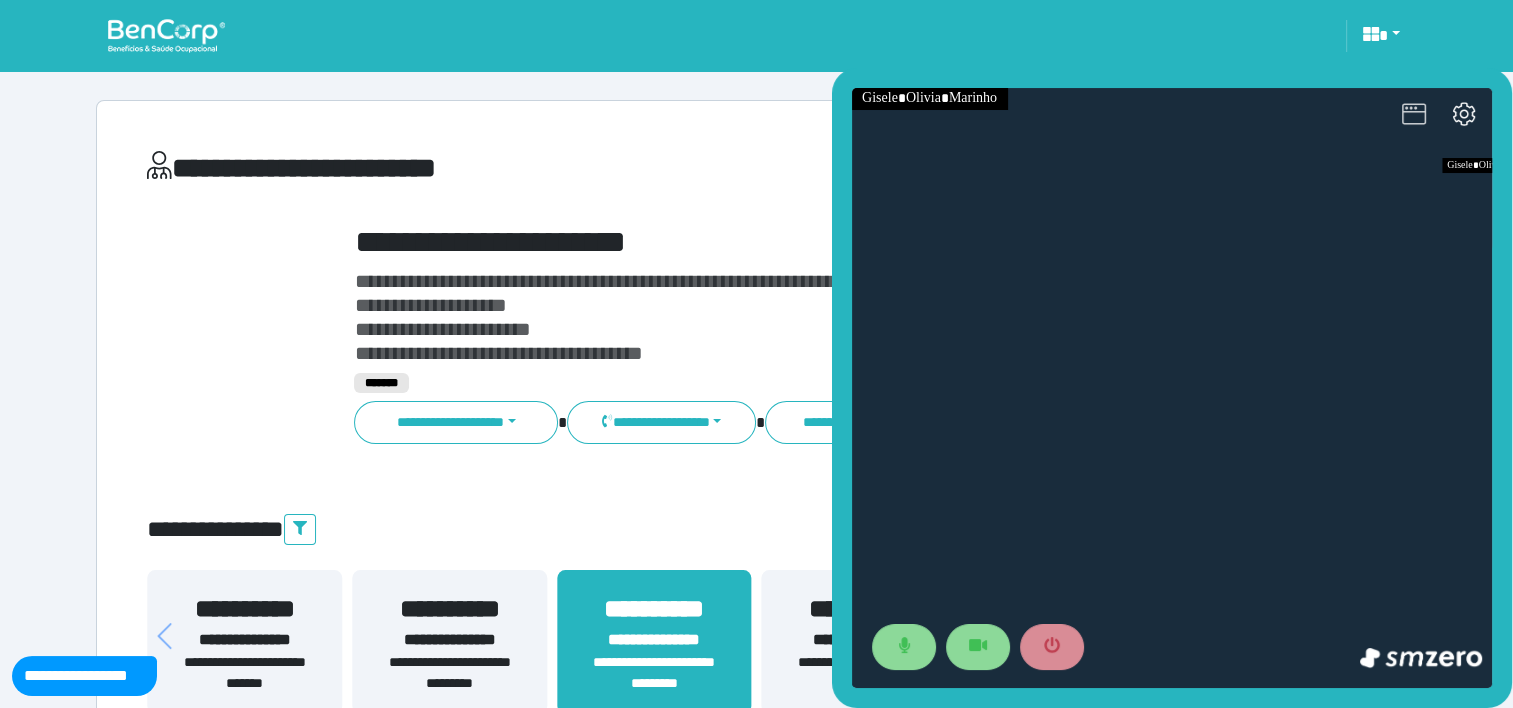 click 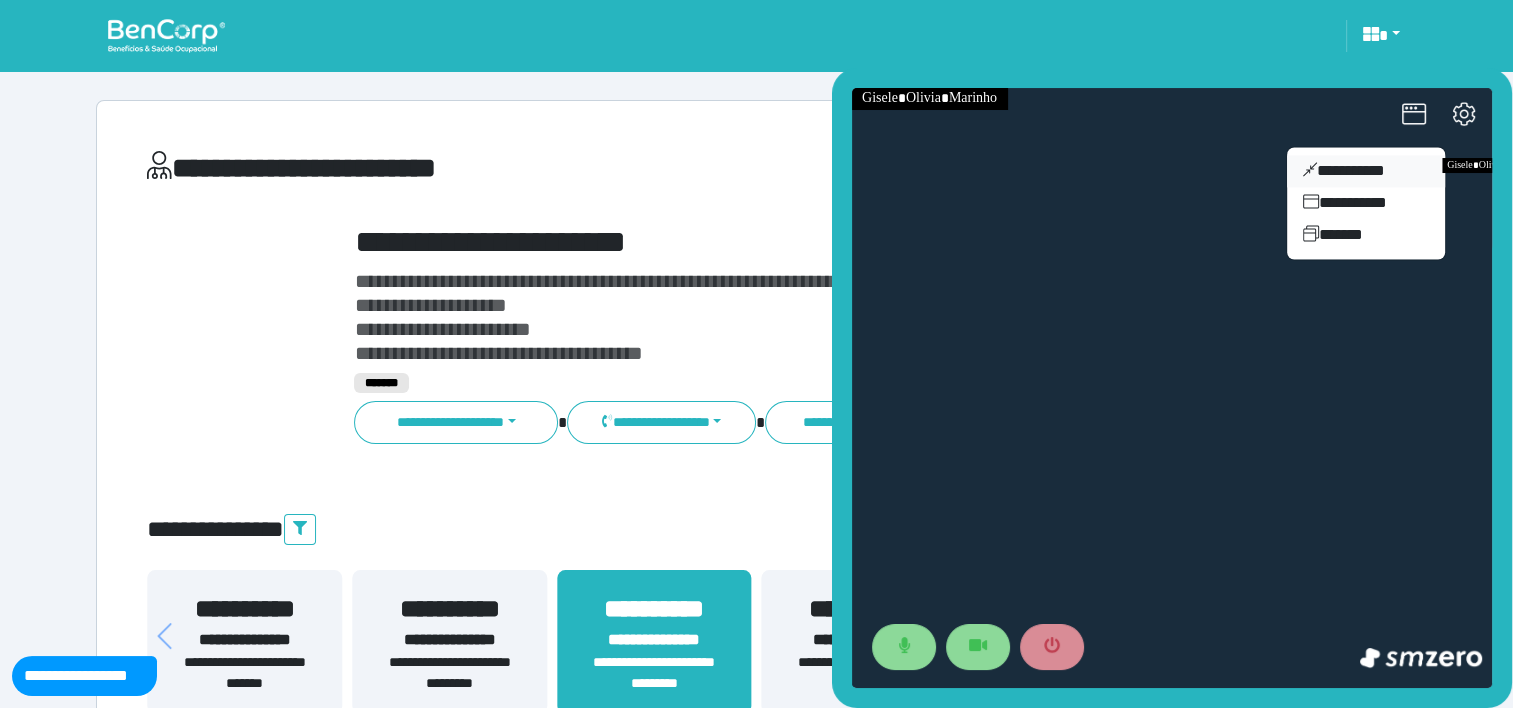 click on "**********" at bounding box center (1366, 171) 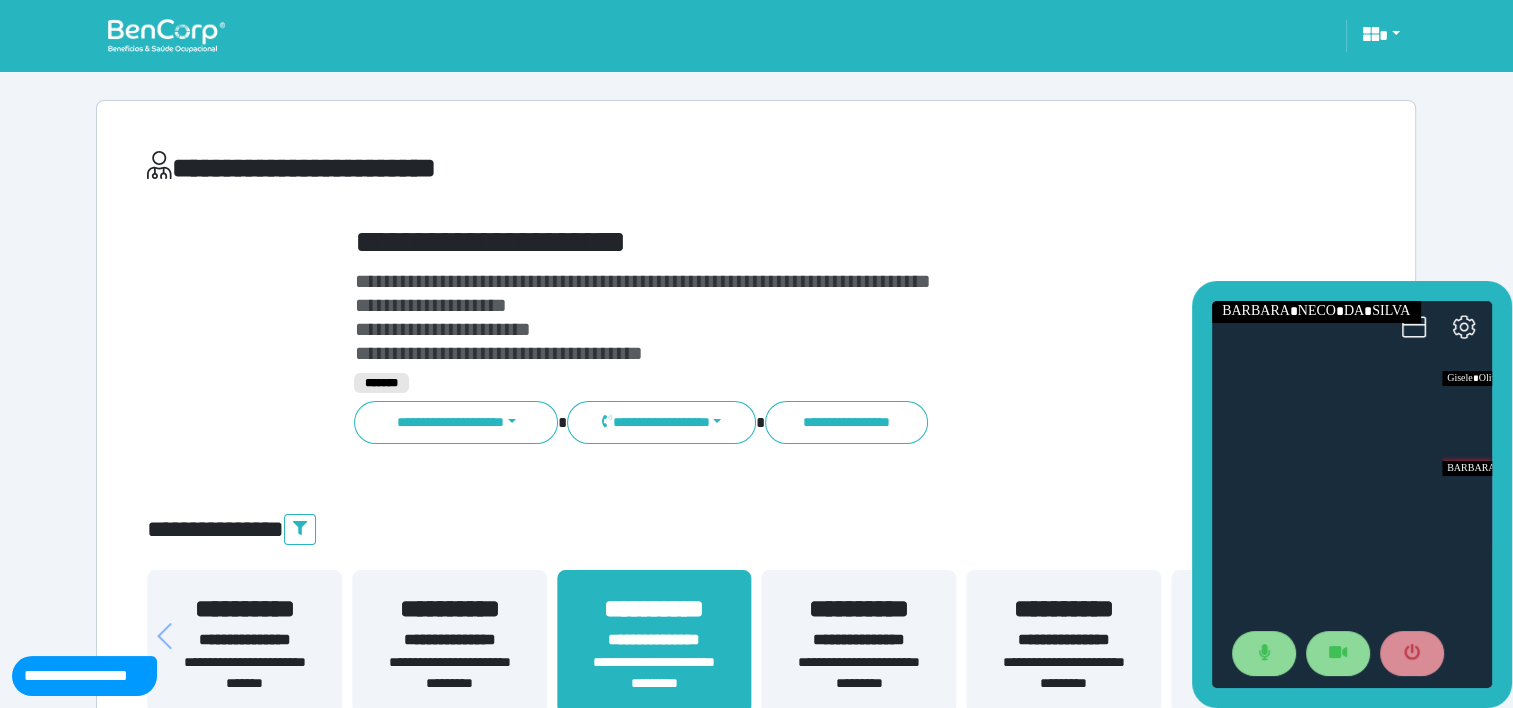 click on "**********" at bounding box center [449, 673] 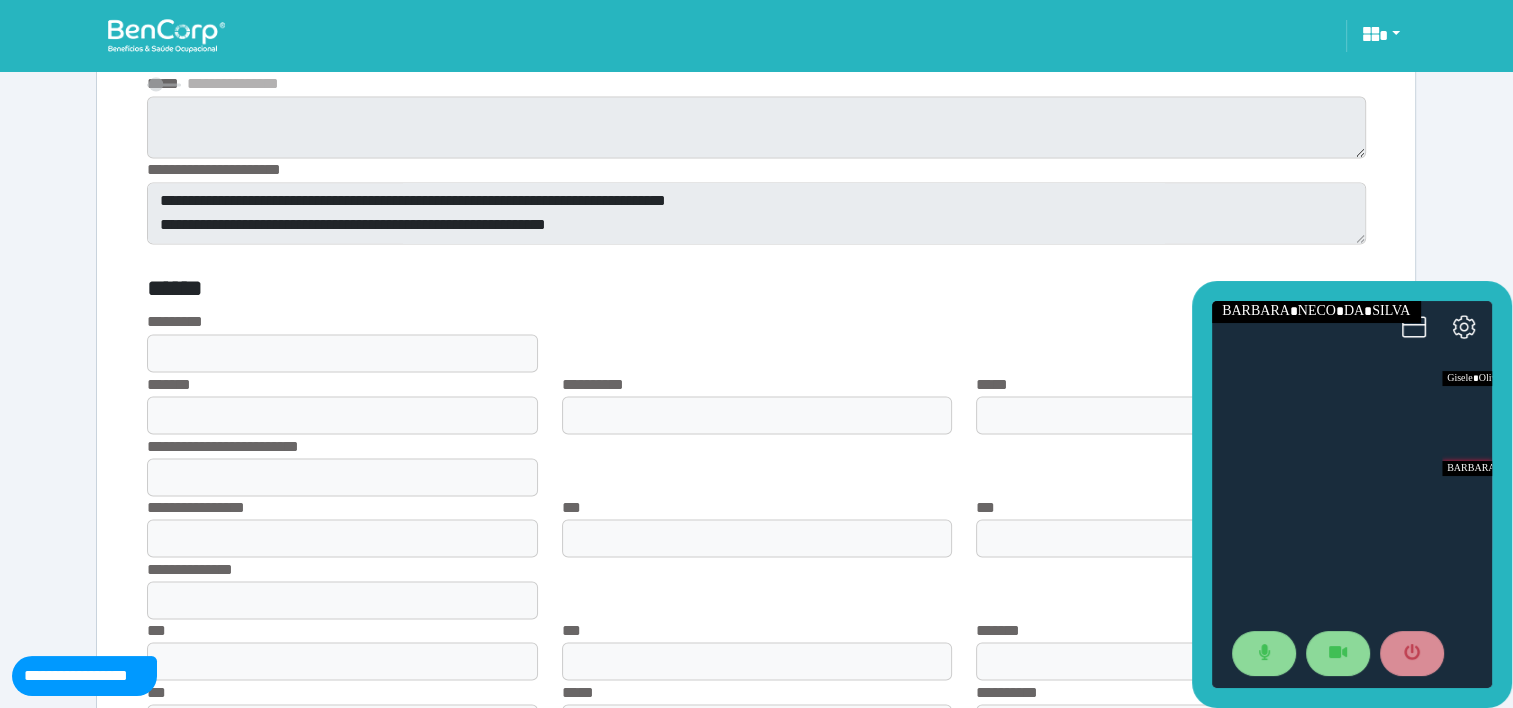 scroll, scrollTop: 3438, scrollLeft: 0, axis: vertical 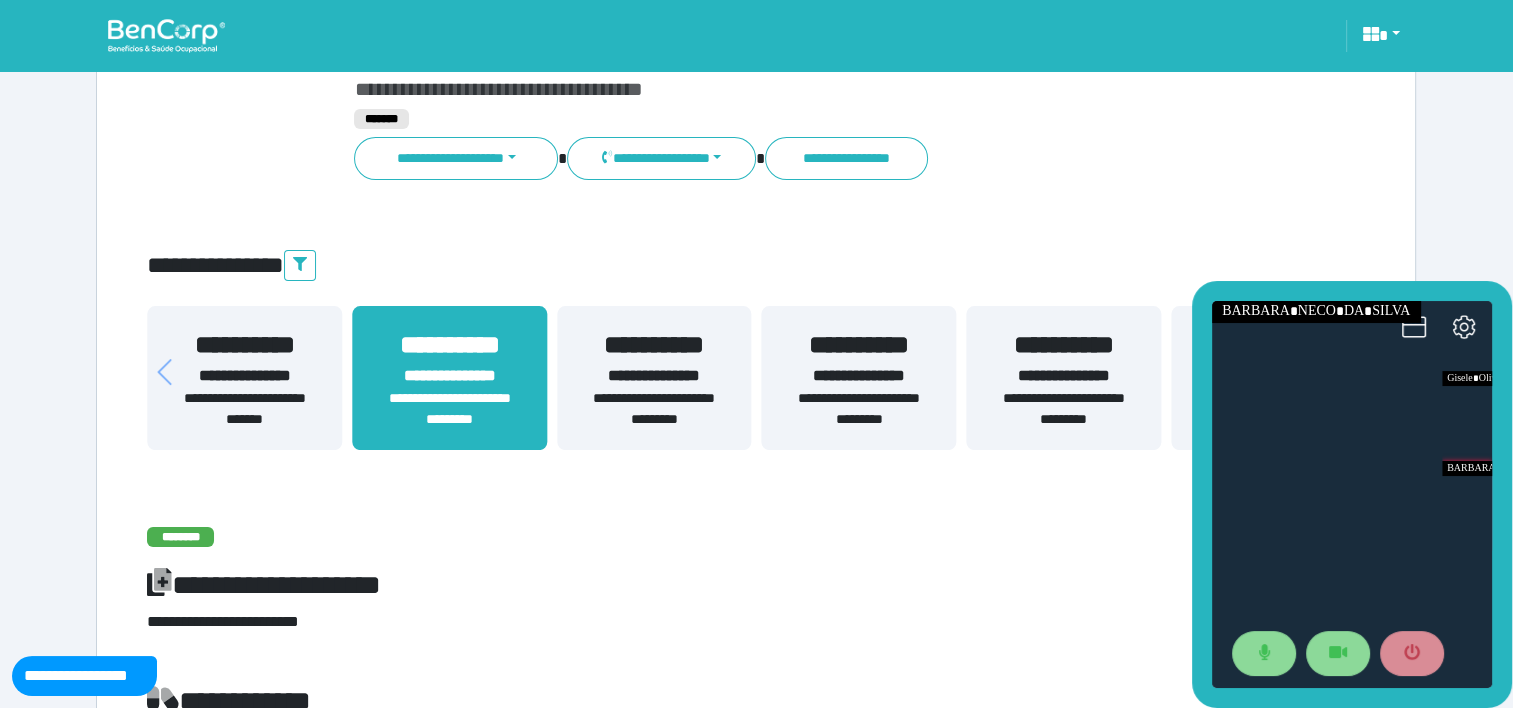 click on "**********" at bounding box center [654, 376] 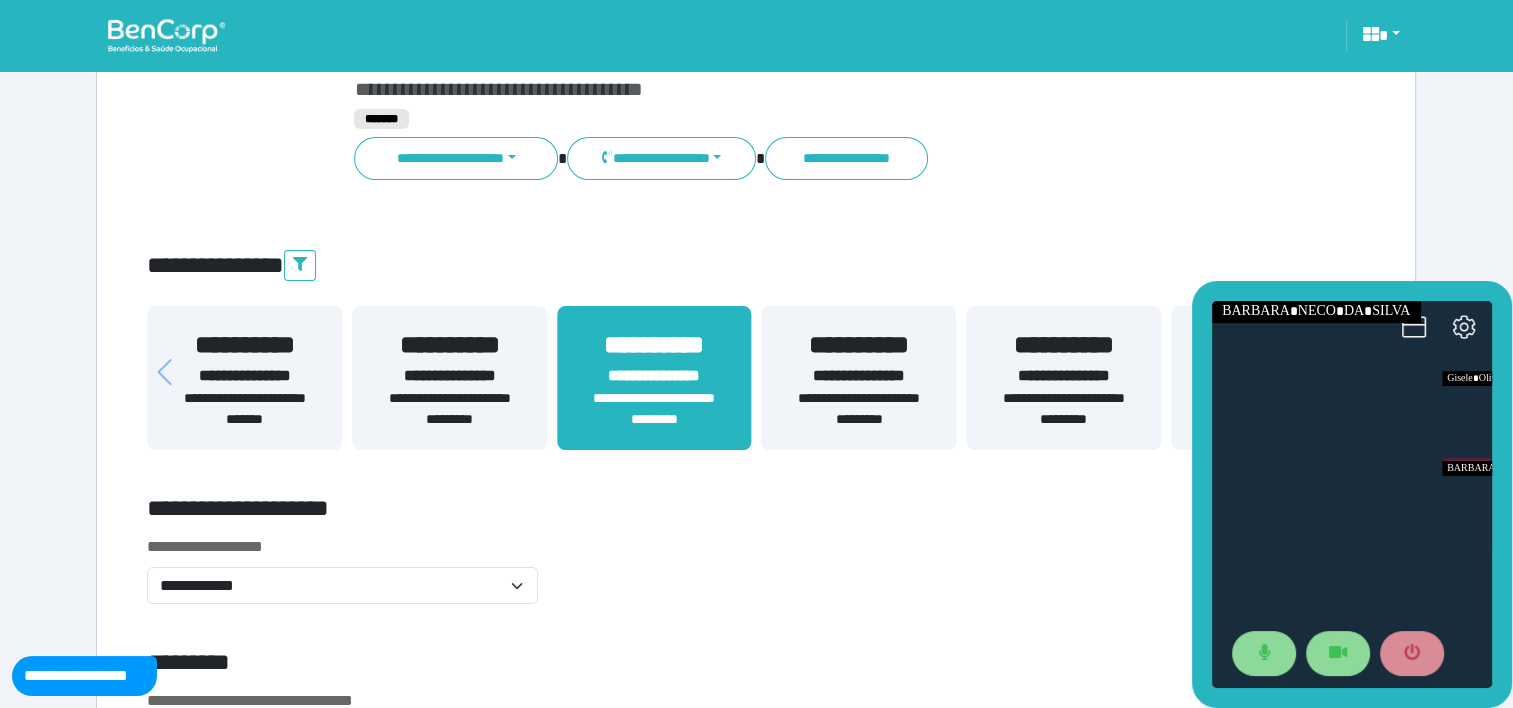 click on "**********" at bounding box center [449, 376] 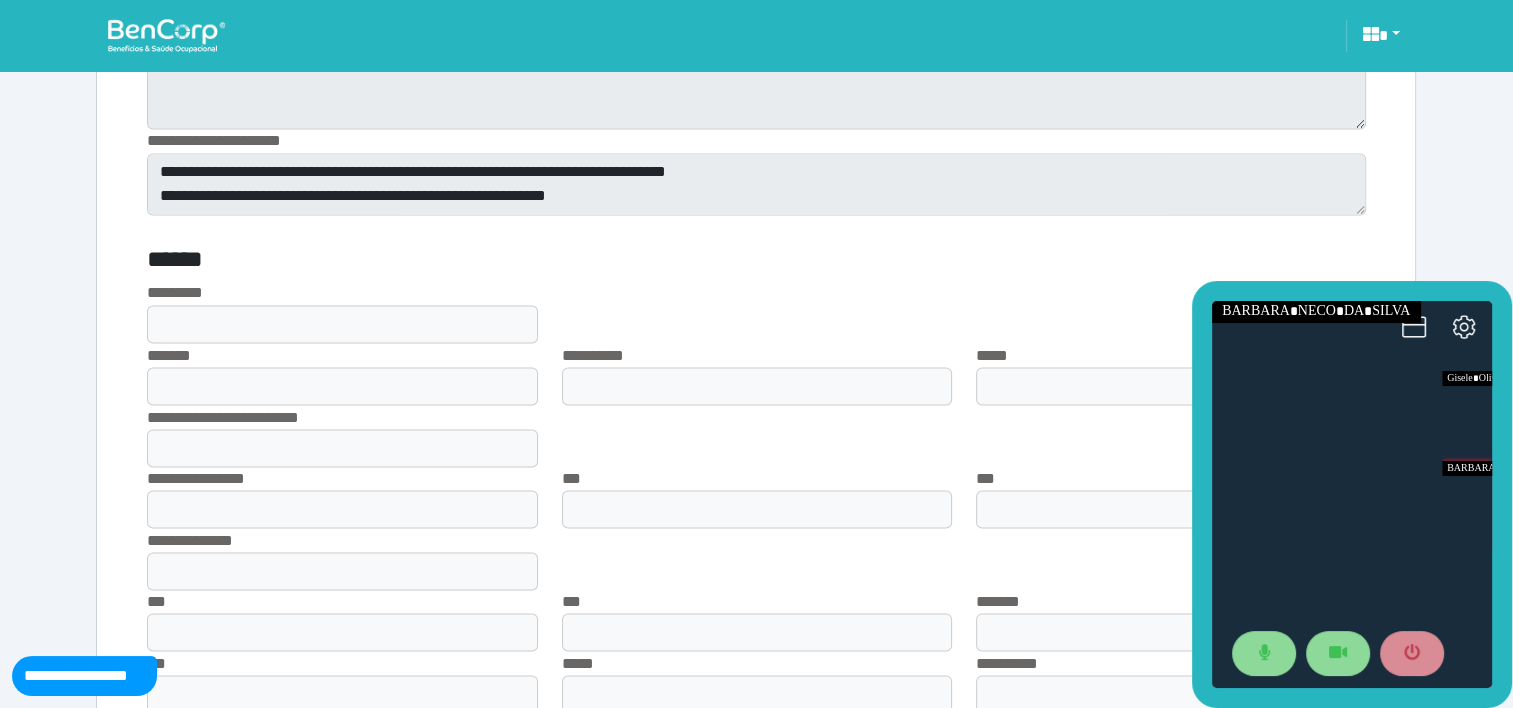 scroll, scrollTop: 3476, scrollLeft: 0, axis: vertical 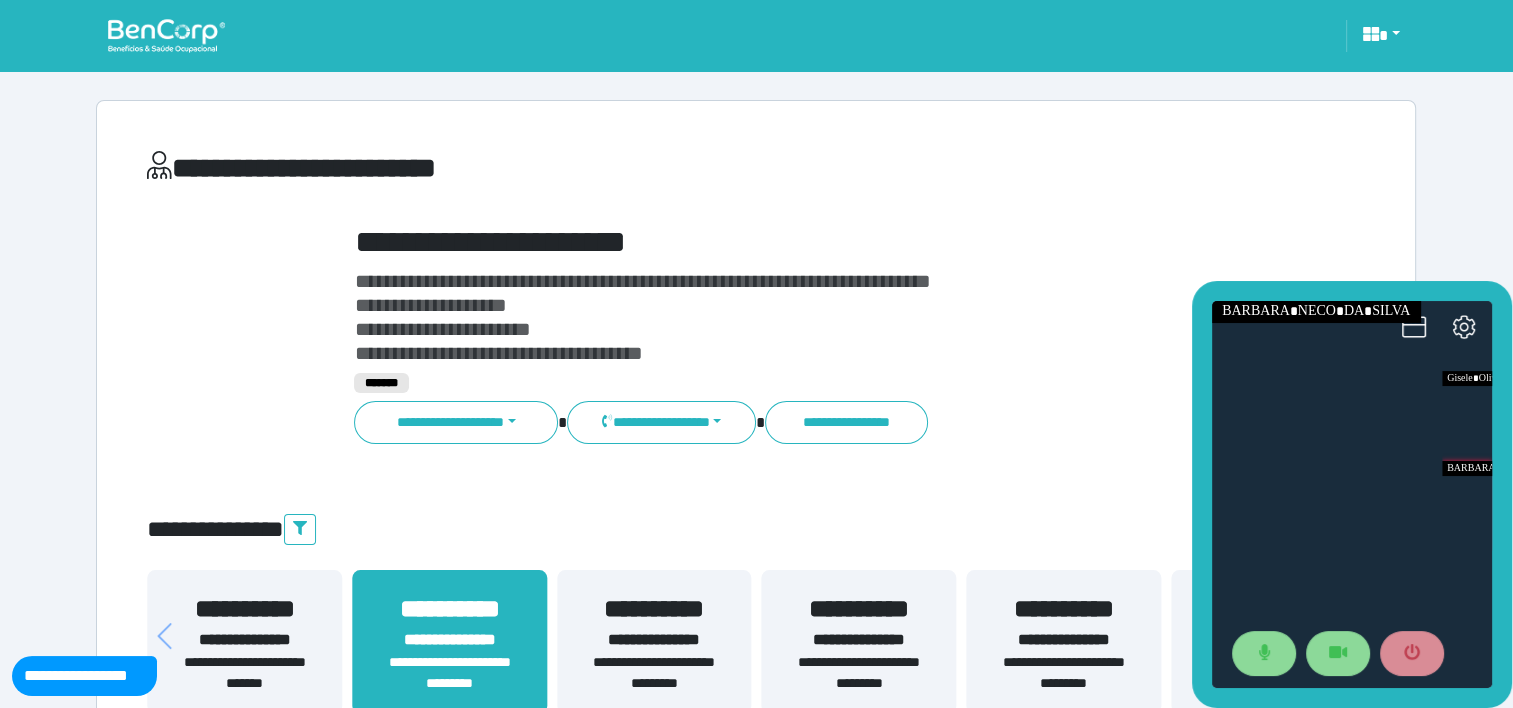 click on "**********" at bounding box center [654, 673] 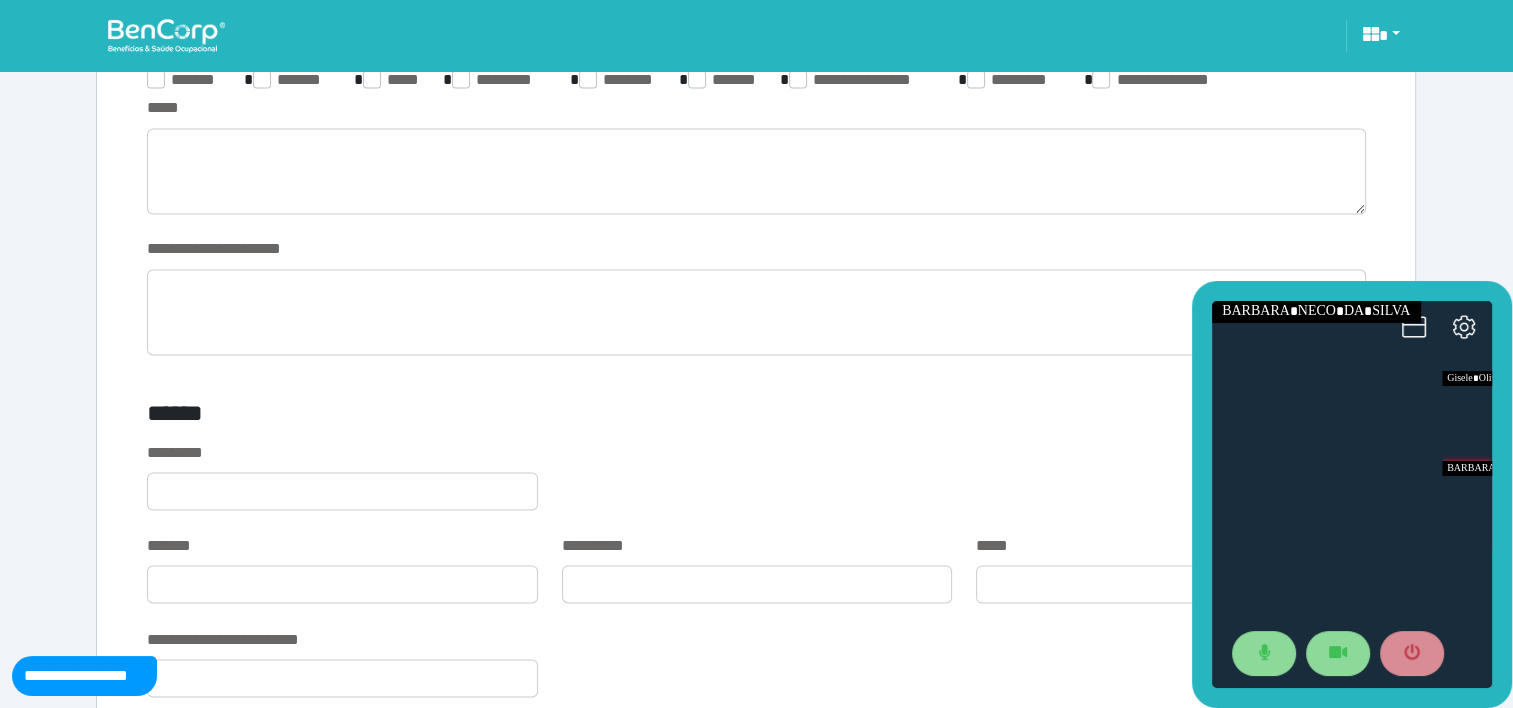 scroll, scrollTop: 3391, scrollLeft: 0, axis: vertical 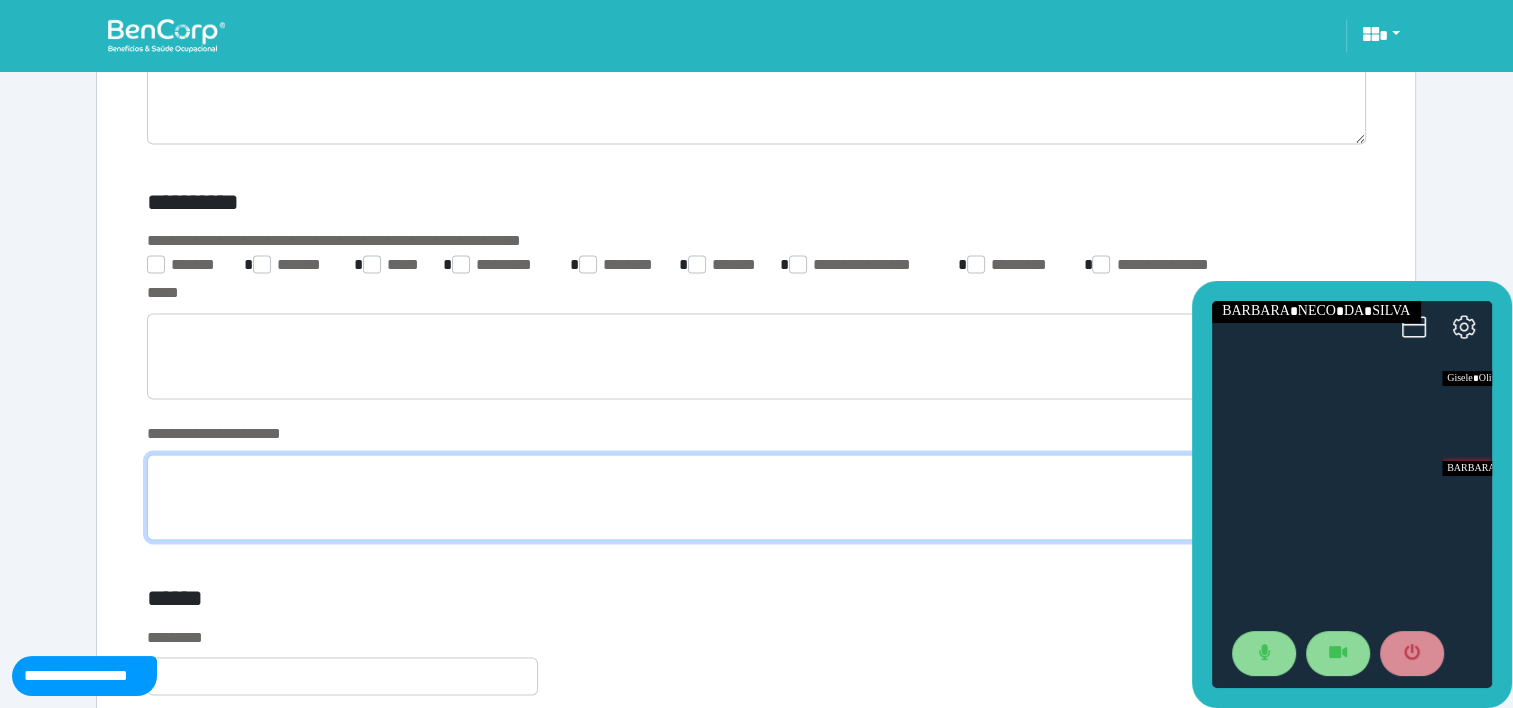 click at bounding box center [756, 497] 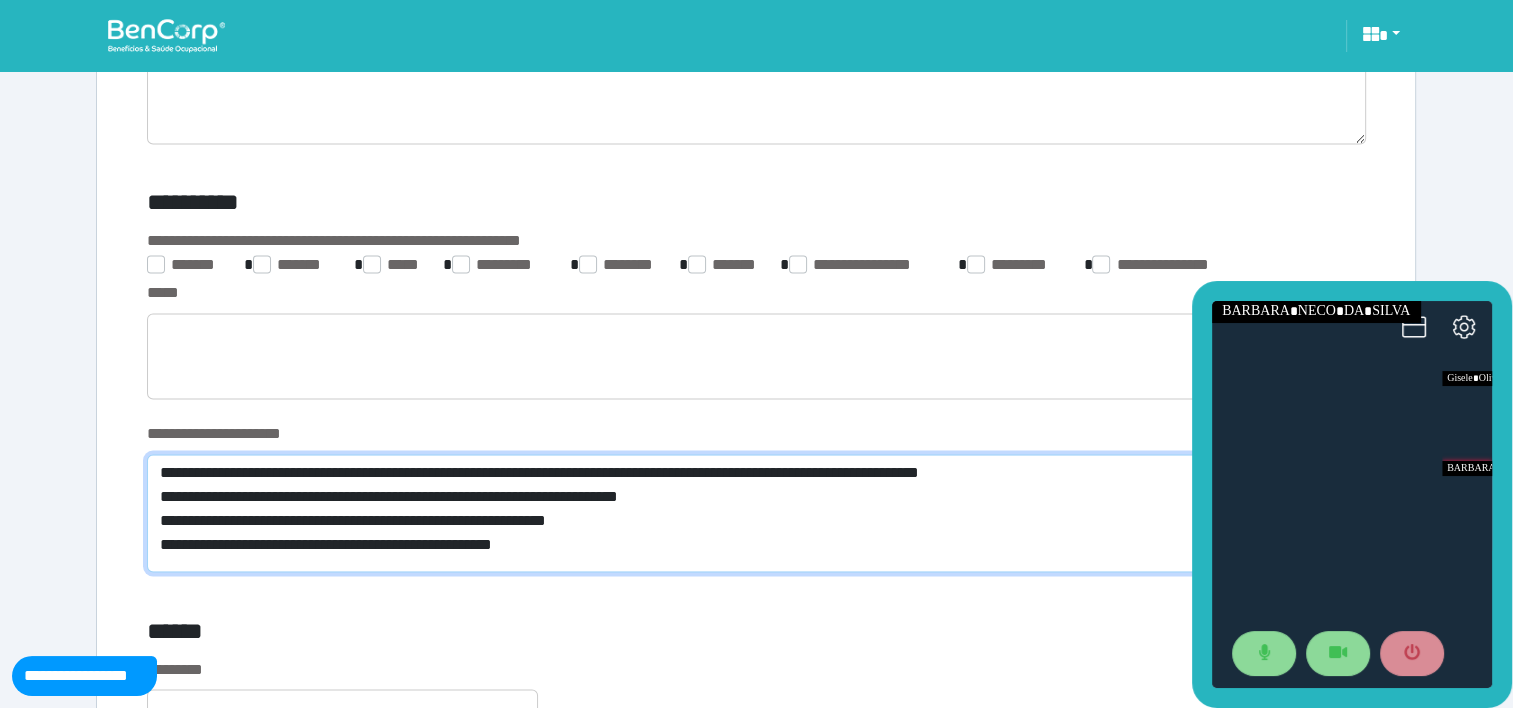 scroll, scrollTop: 0, scrollLeft: 0, axis: both 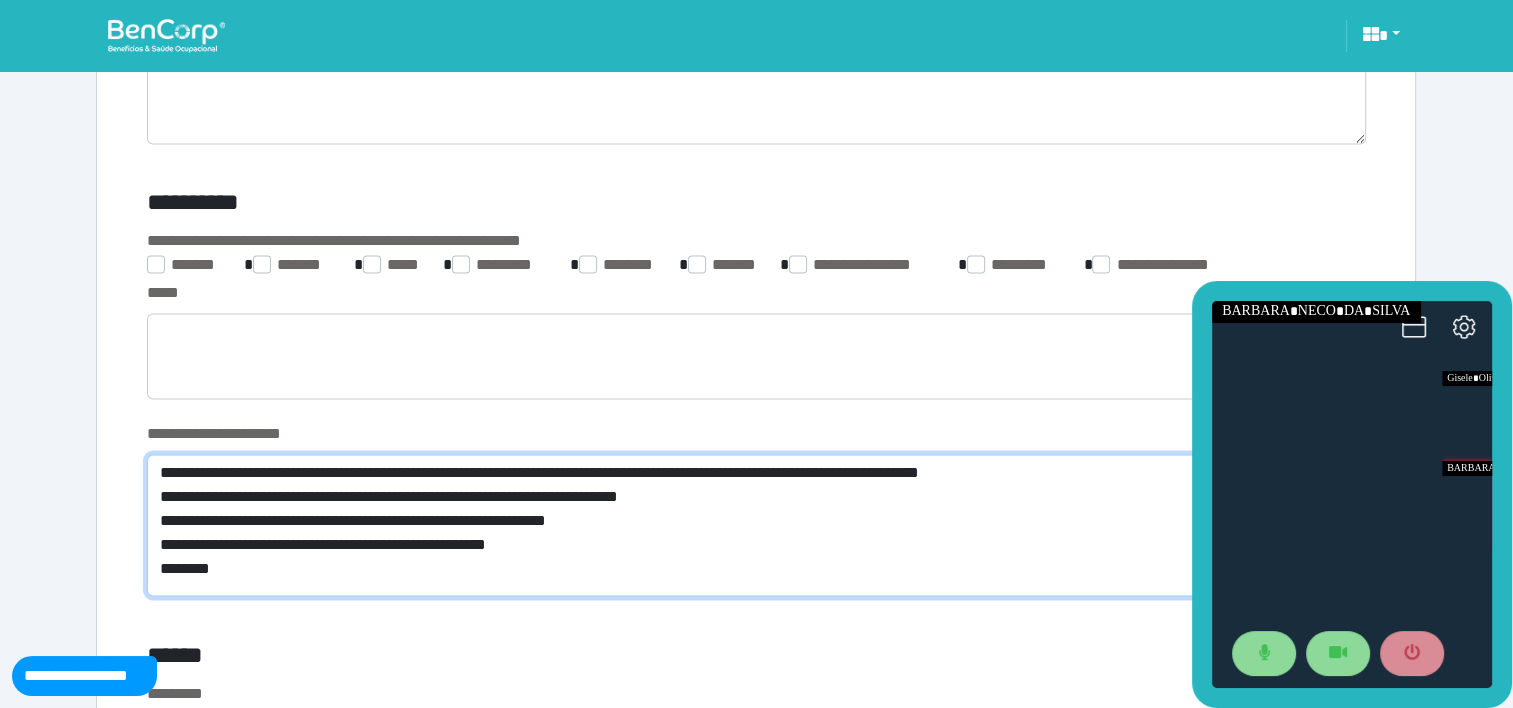 click on "**********" at bounding box center [756, 525] 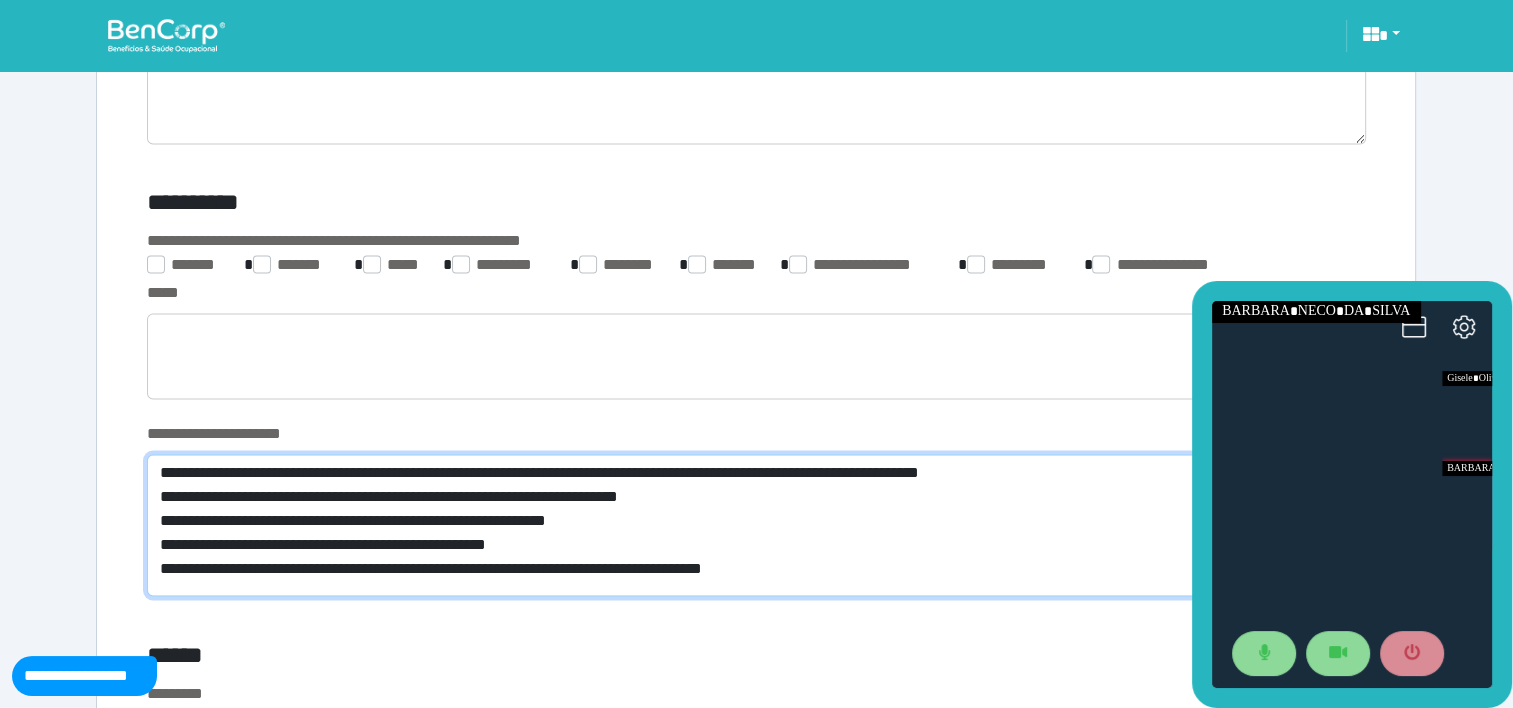 scroll, scrollTop: 0, scrollLeft: 0, axis: both 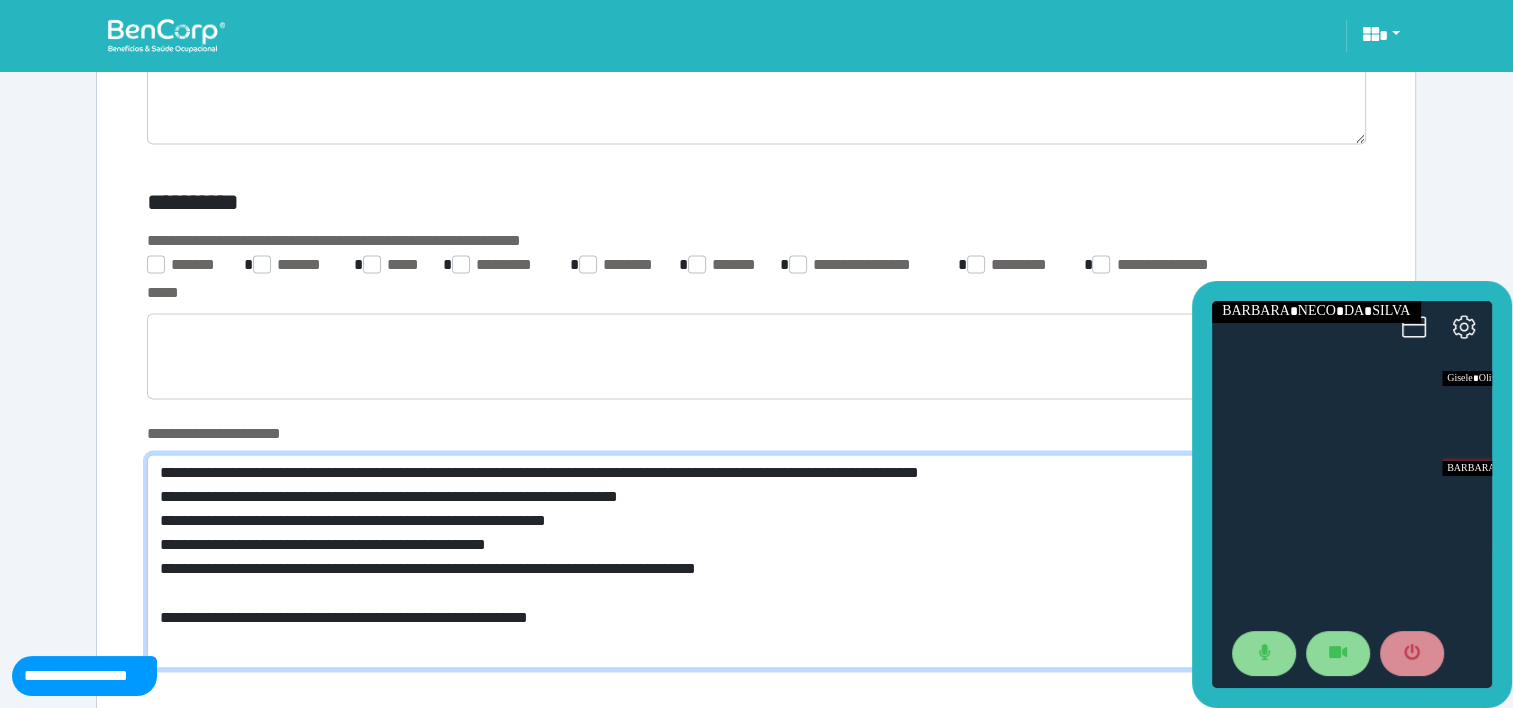 click on "**********" at bounding box center [756, 561] 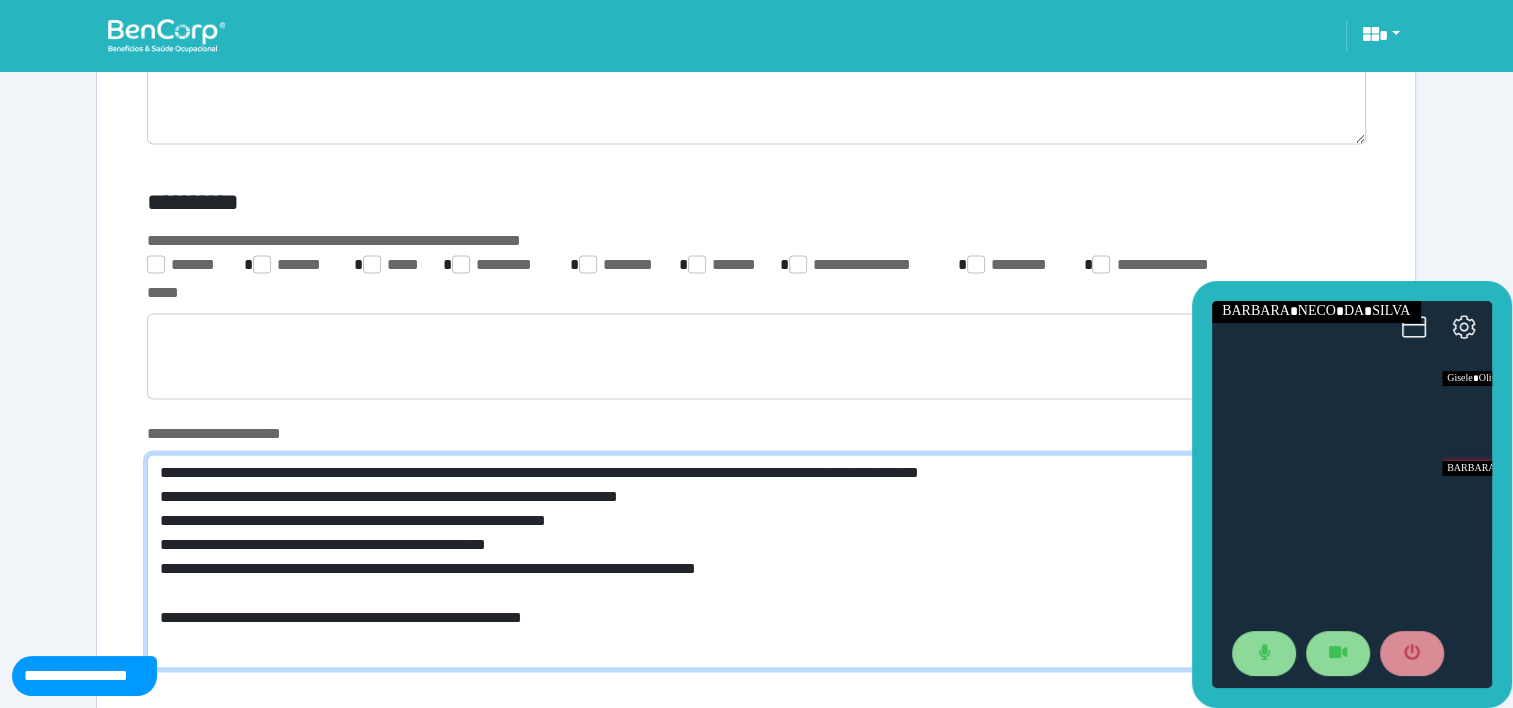 click on "**********" at bounding box center [756, 561] 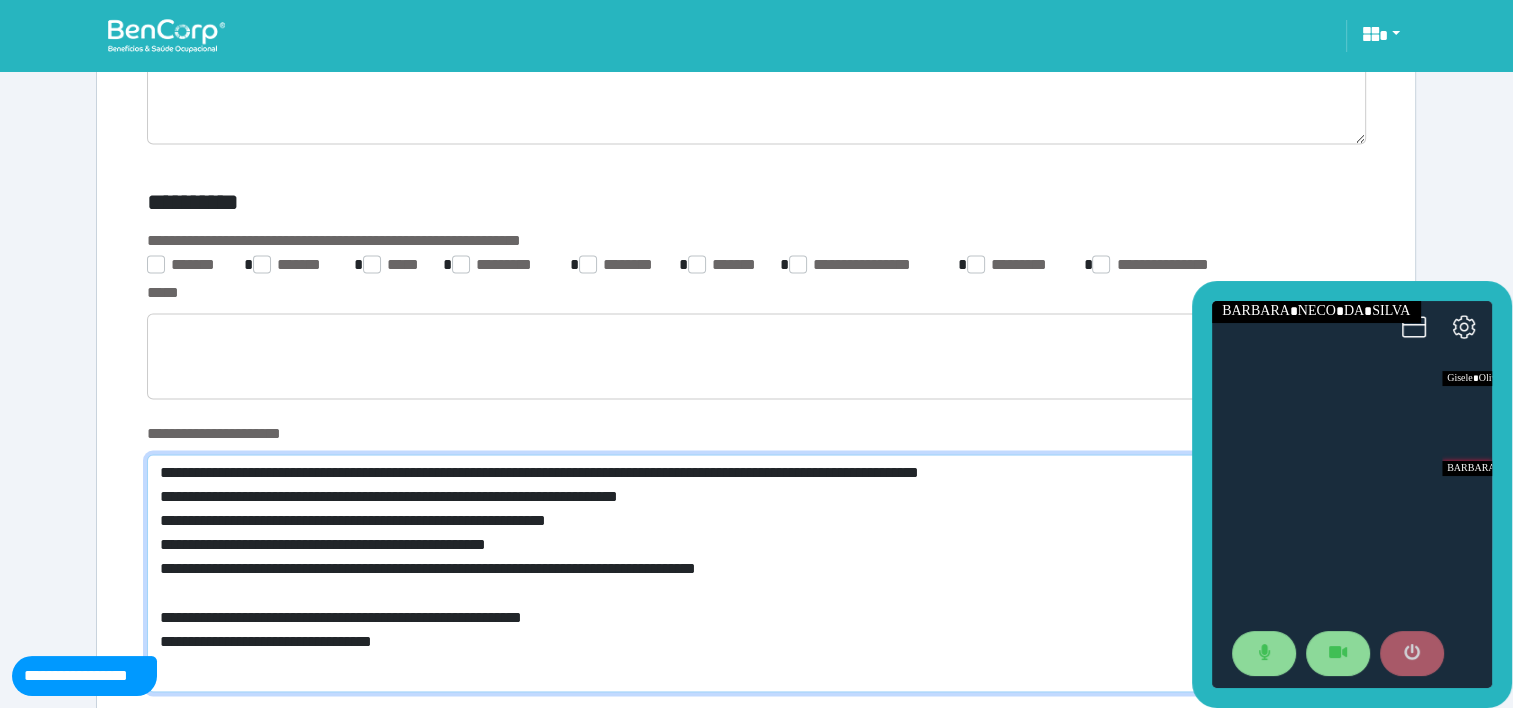 type on "**********" 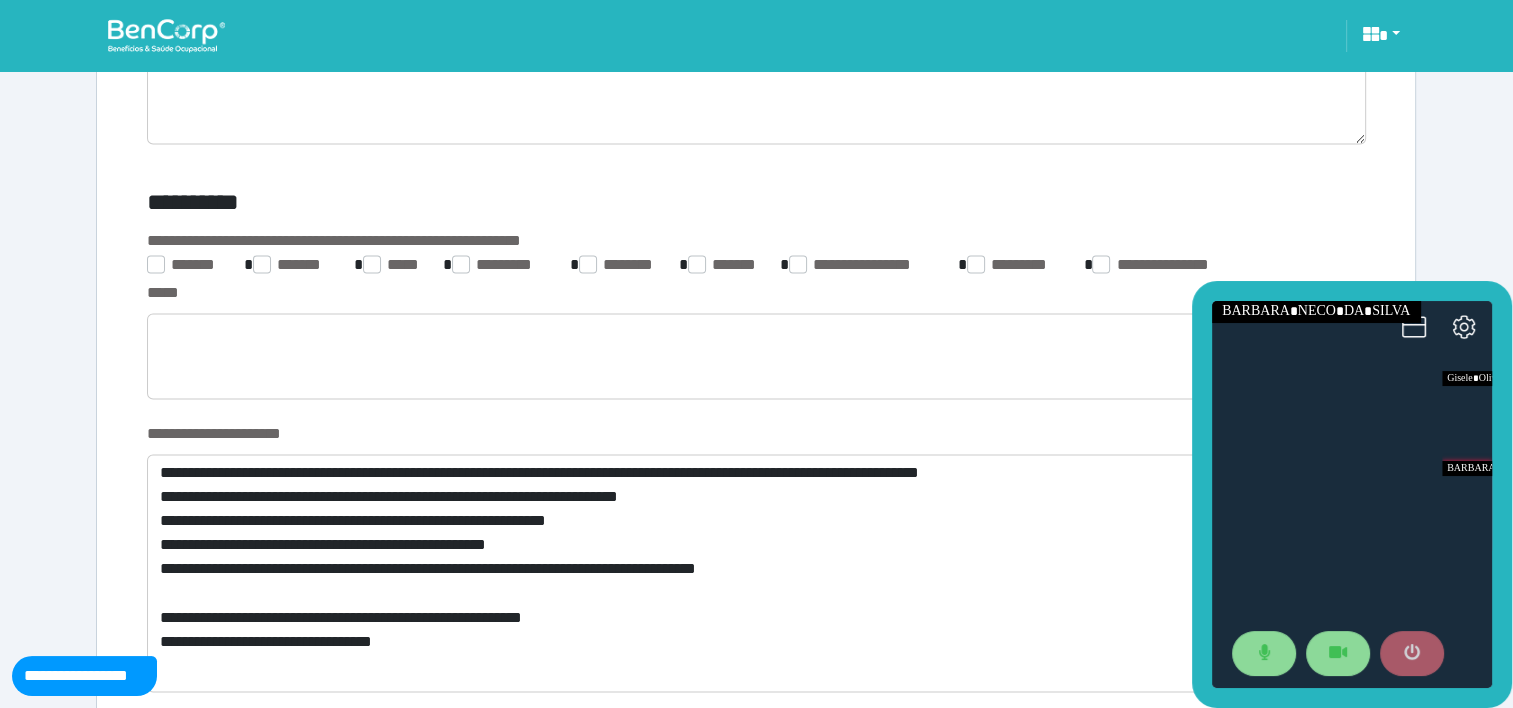 click 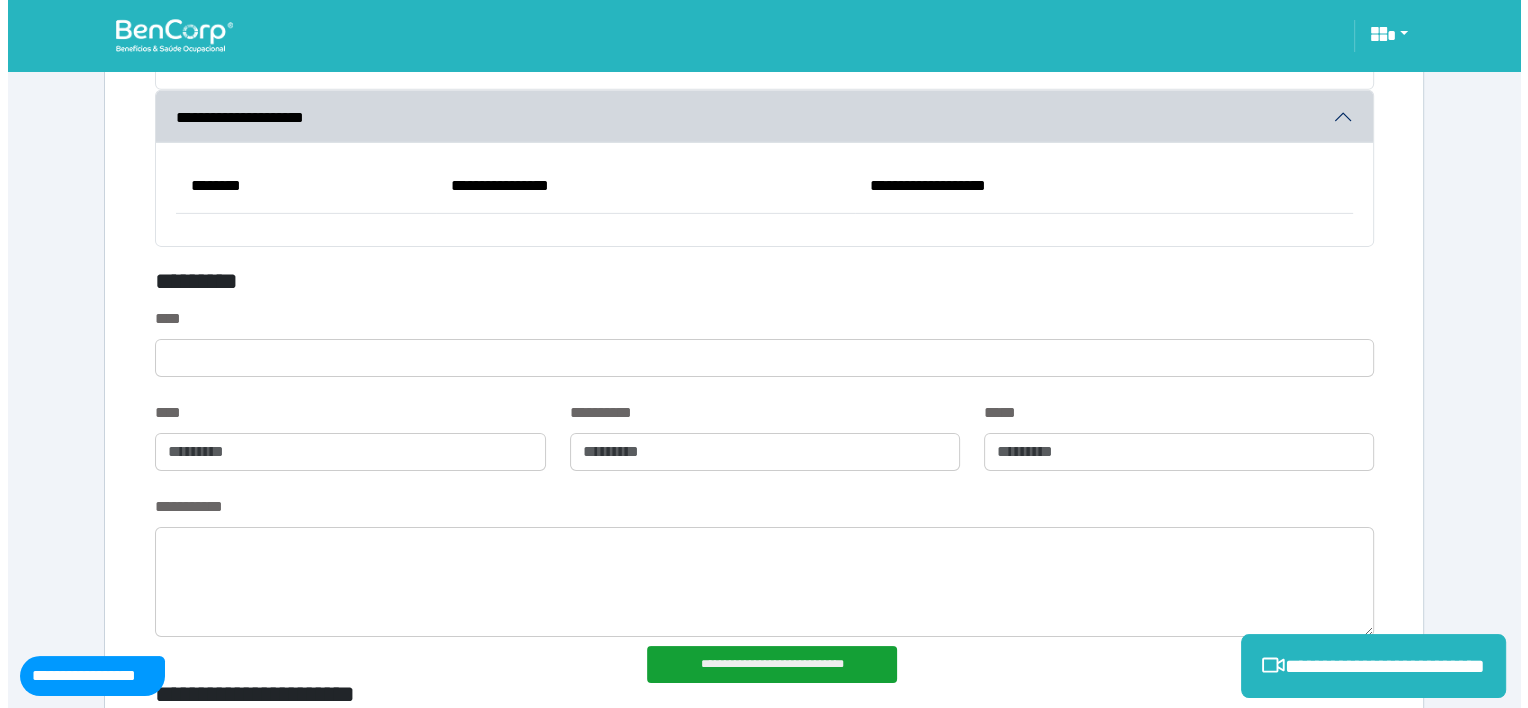 scroll, scrollTop: 7966, scrollLeft: 0, axis: vertical 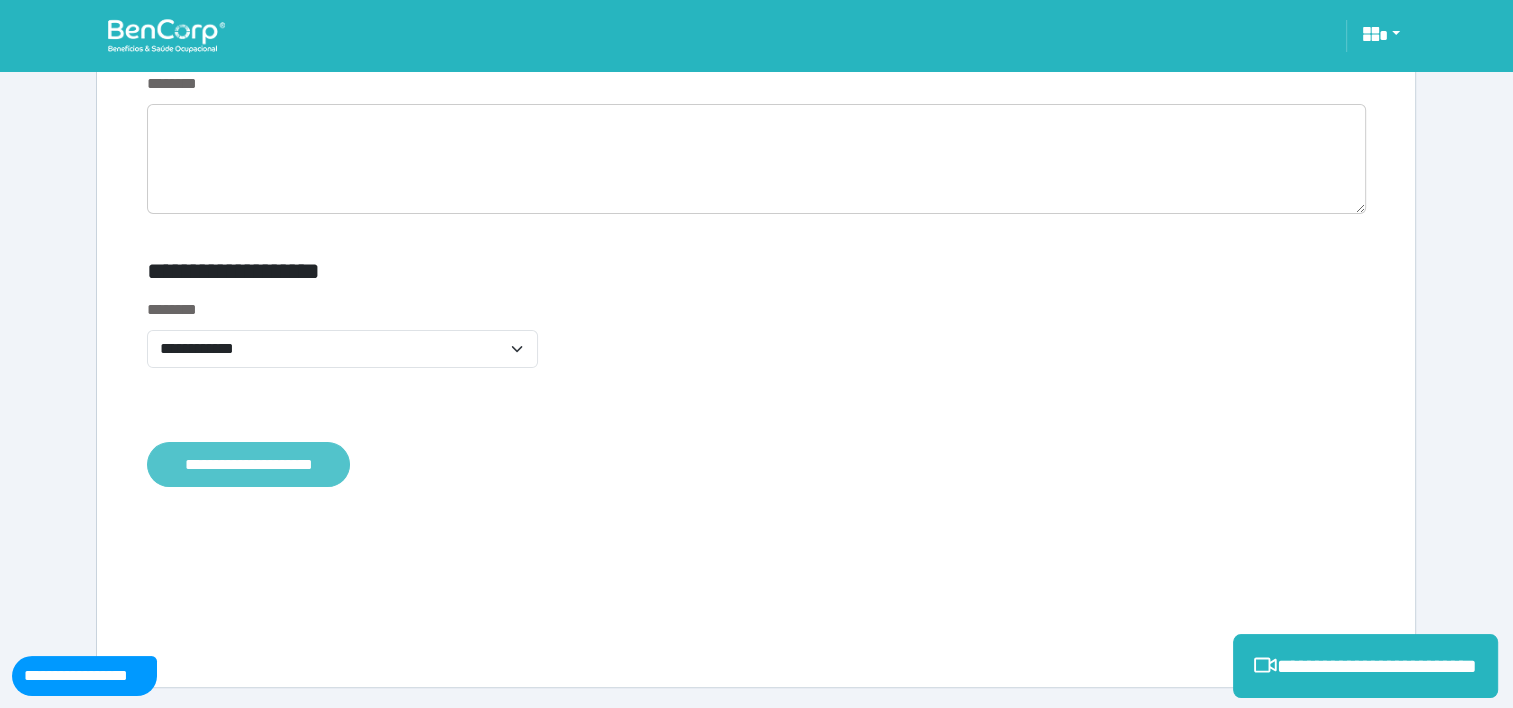 click on "**********" at bounding box center (248, 465) 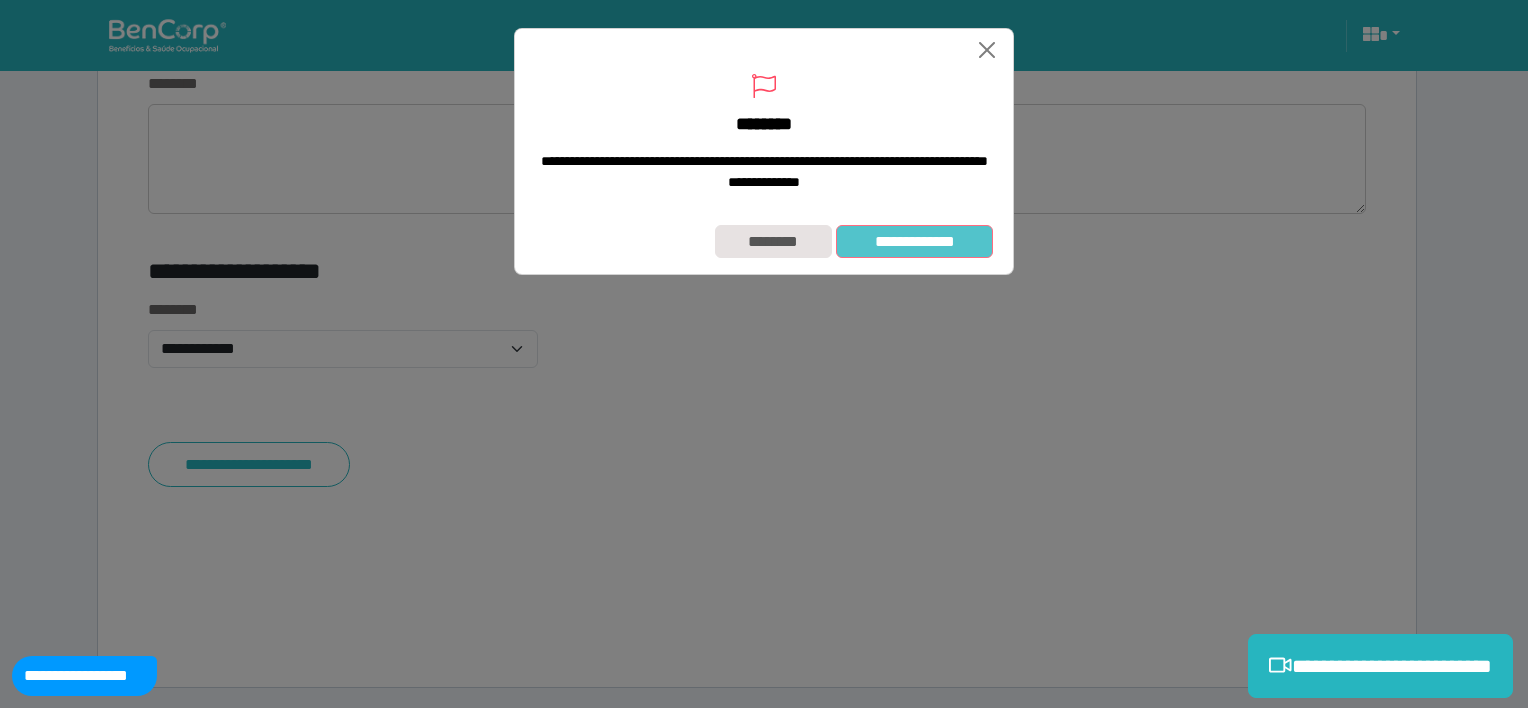 click on "**********" at bounding box center (914, 242) 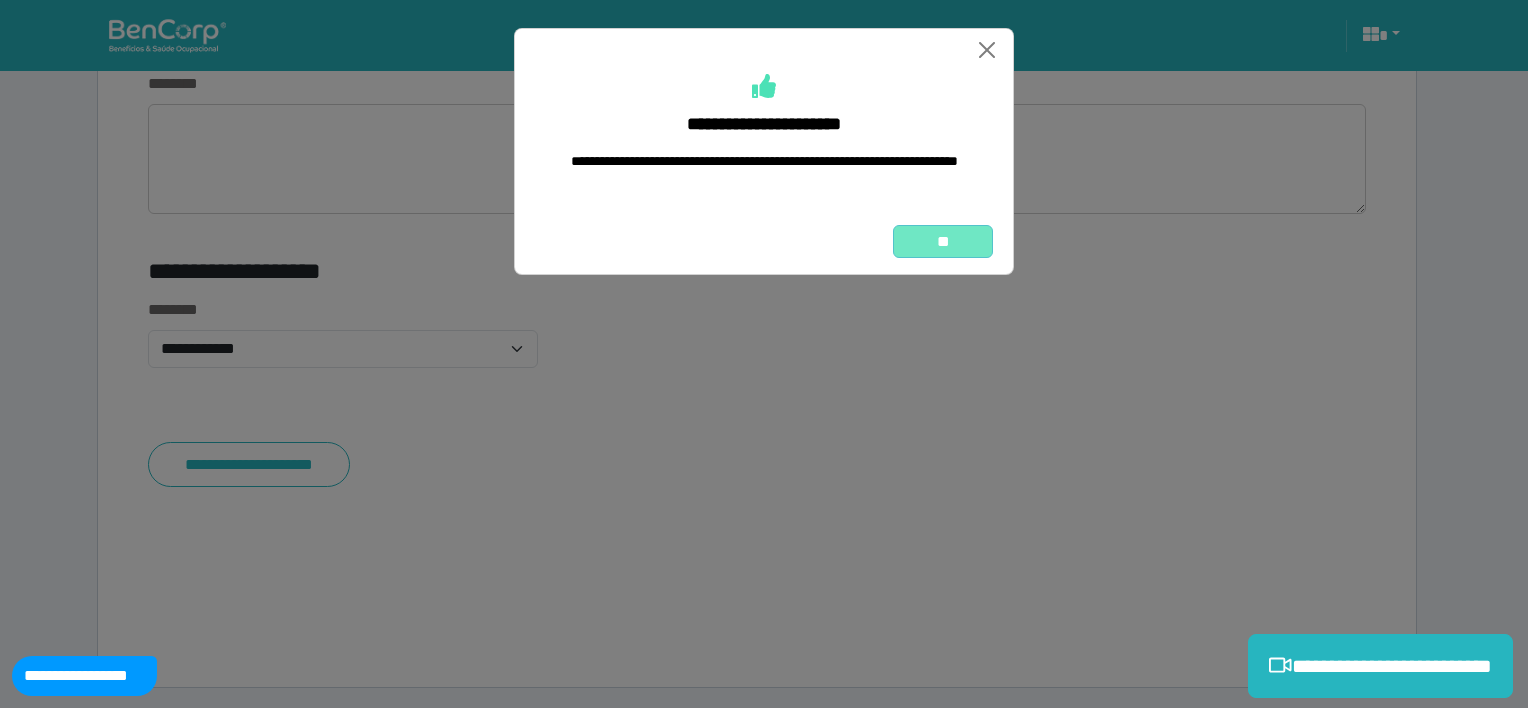 click on "**" at bounding box center [943, 242] 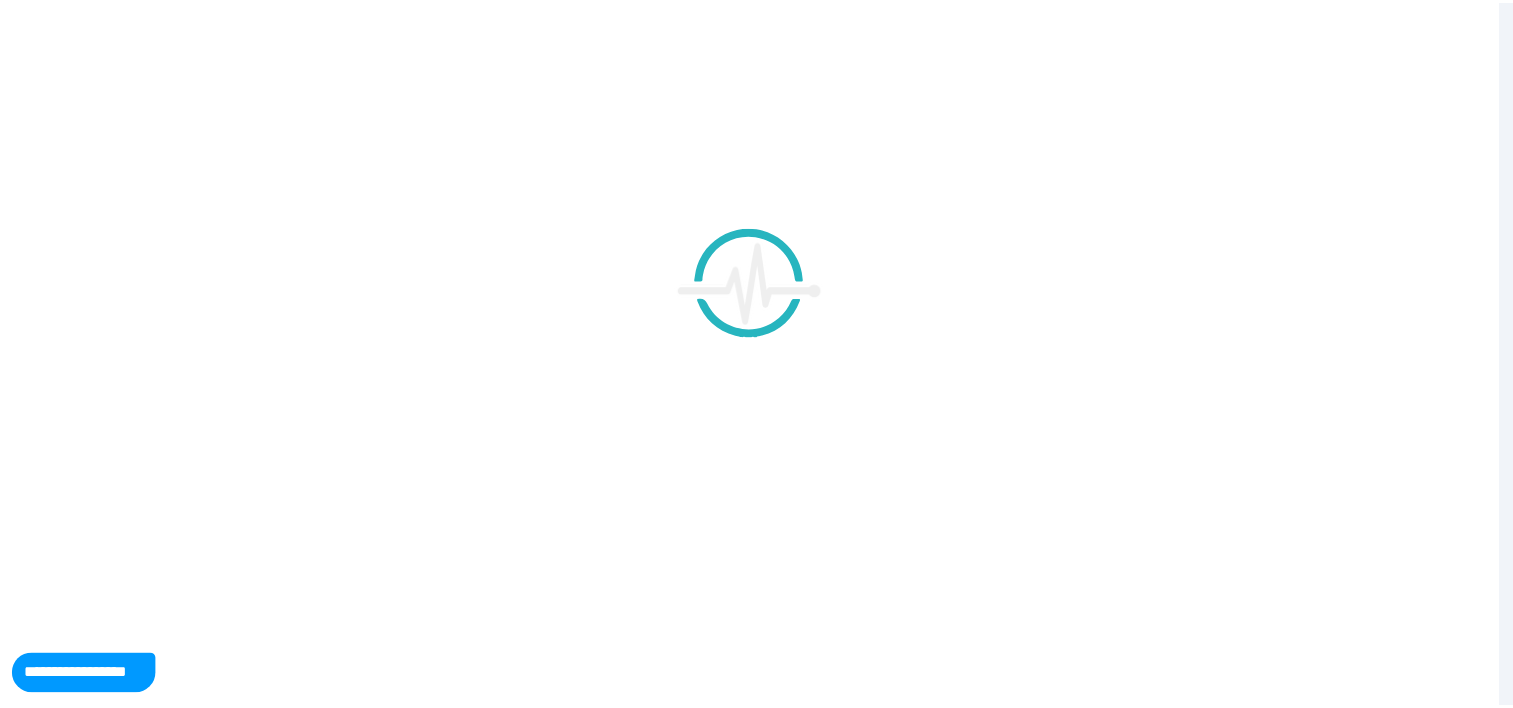 scroll, scrollTop: 0, scrollLeft: 0, axis: both 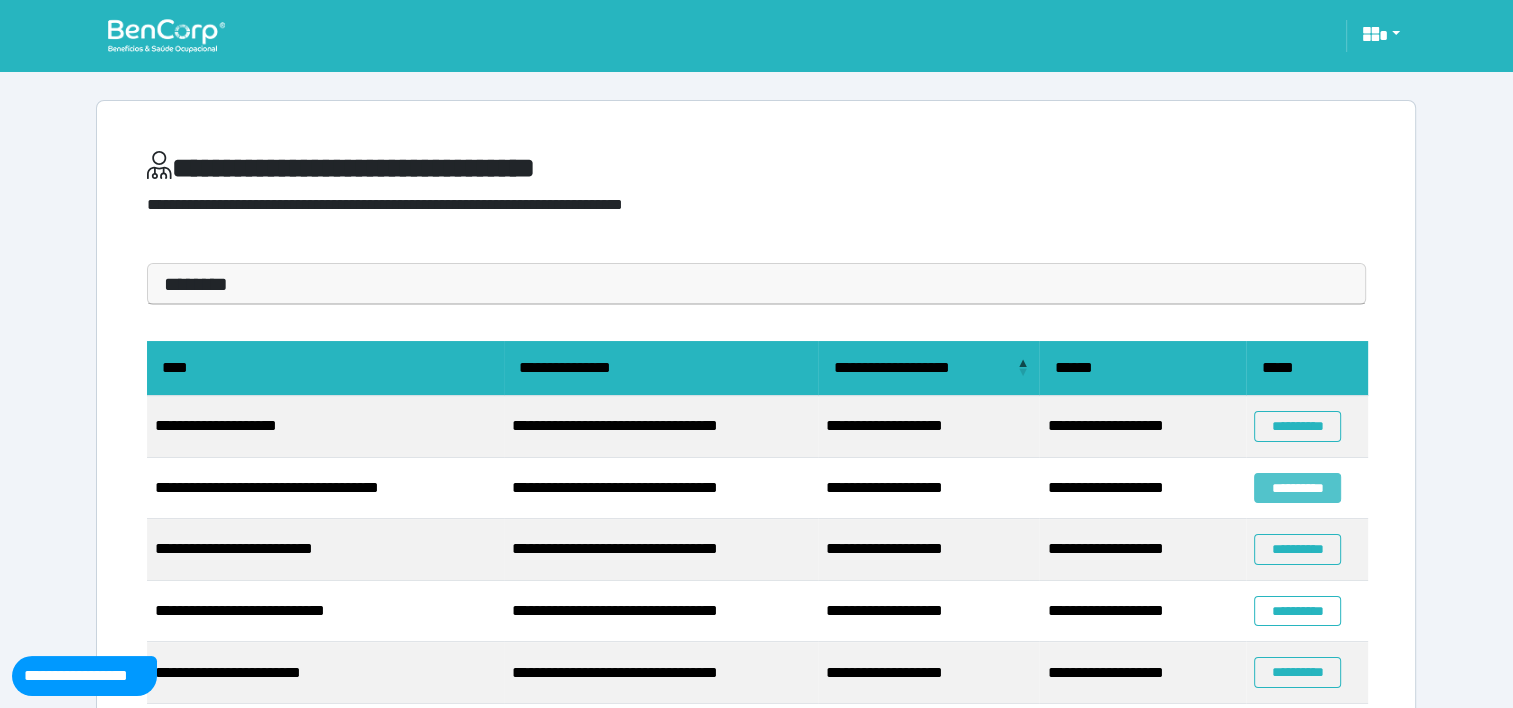 click on "**********" at bounding box center (1297, 488) 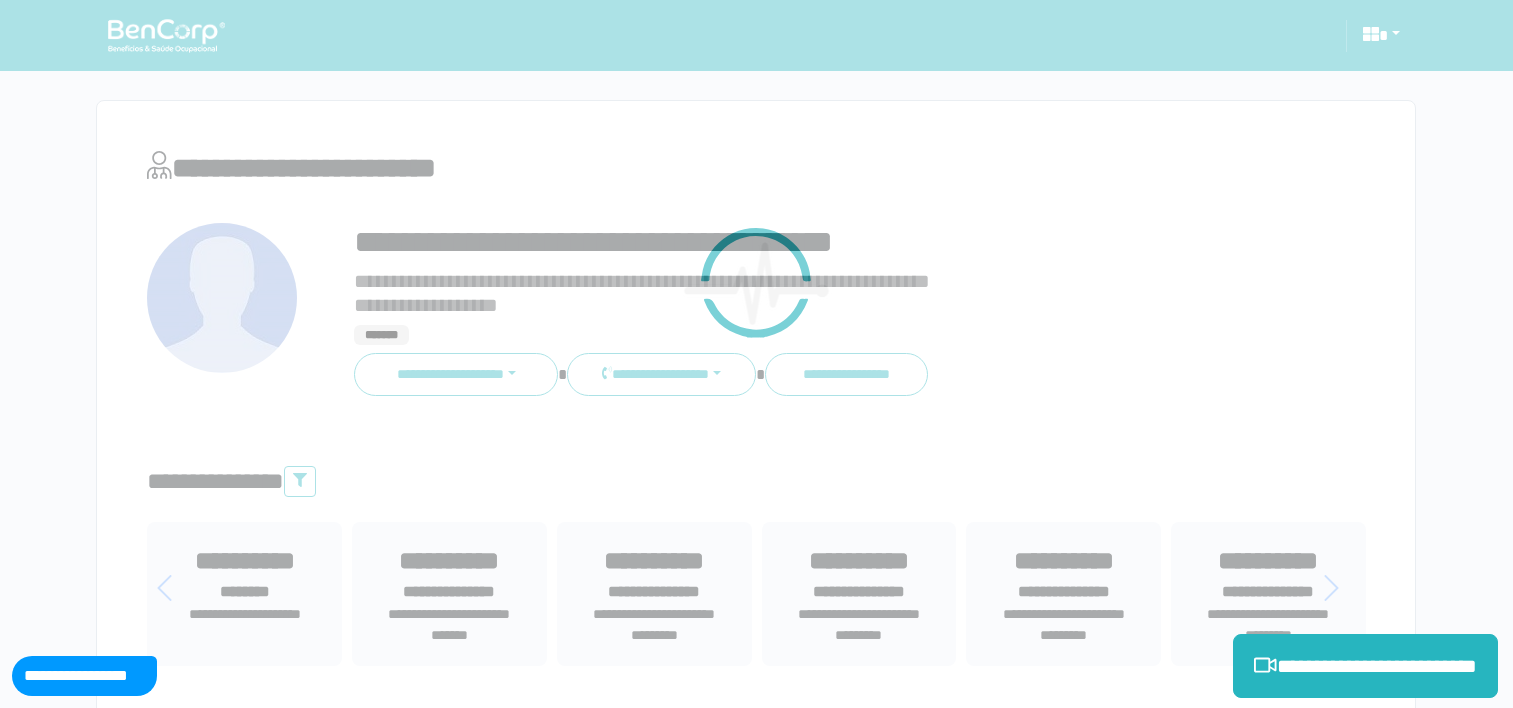 scroll, scrollTop: 0, scrollLeft: 0, axis: both 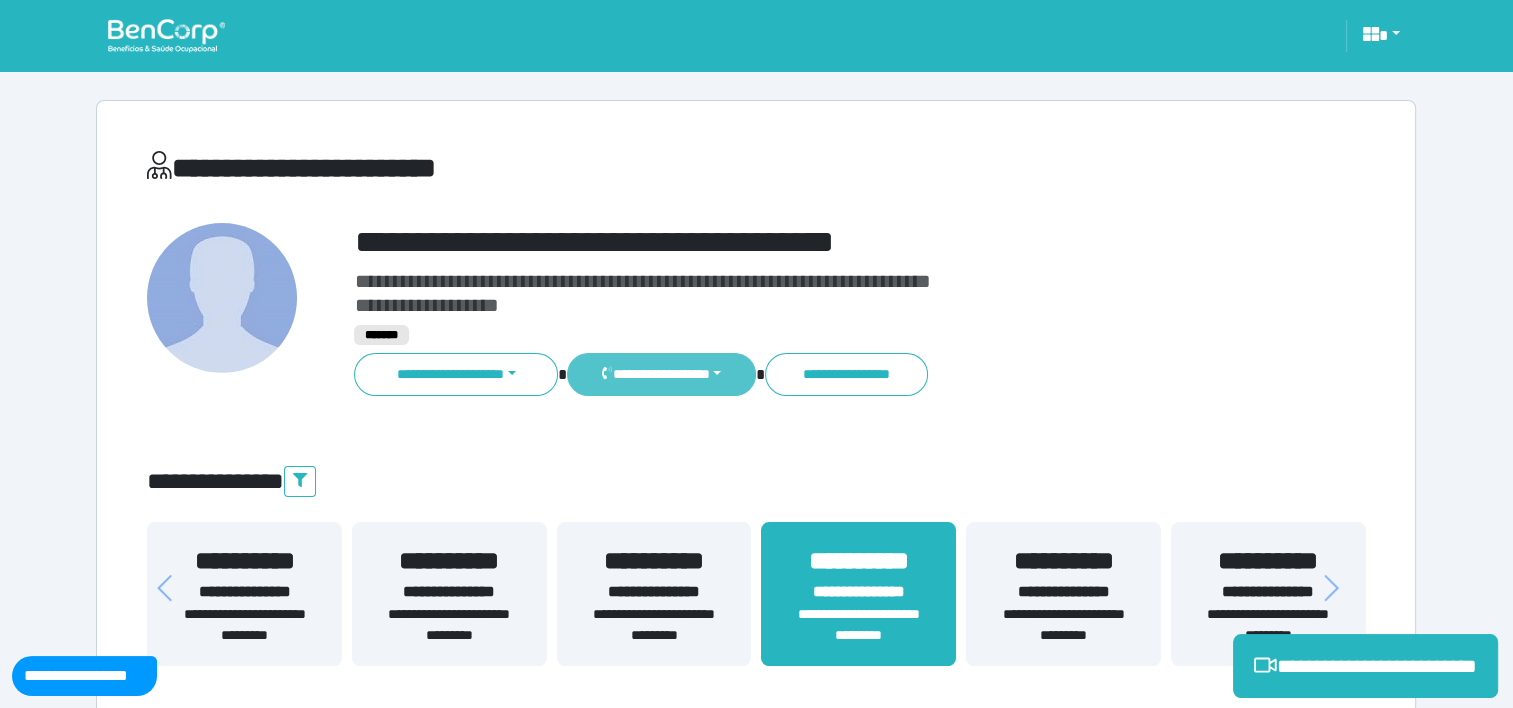 click on "**********" at bounding box center [661, 374] 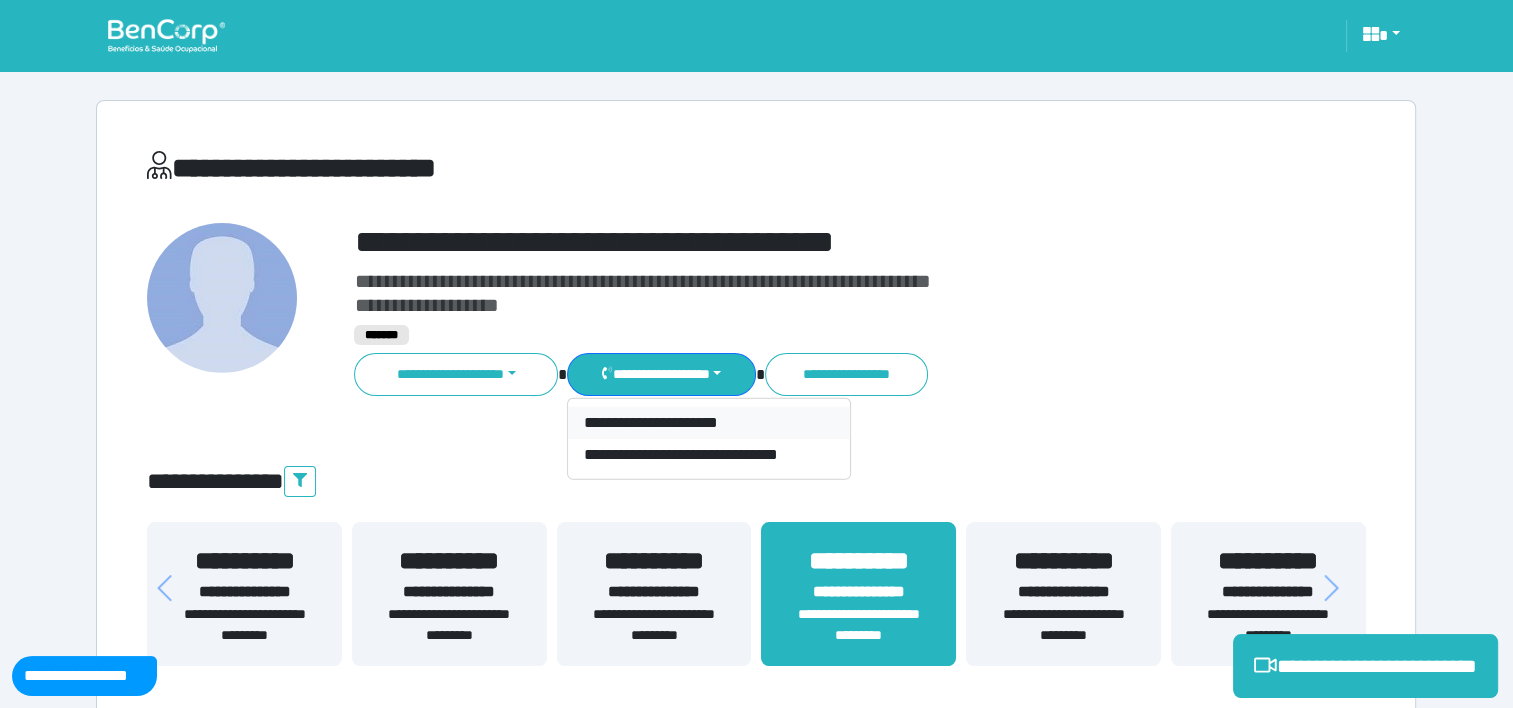 click on "**********" at bounding box center (709, 423) 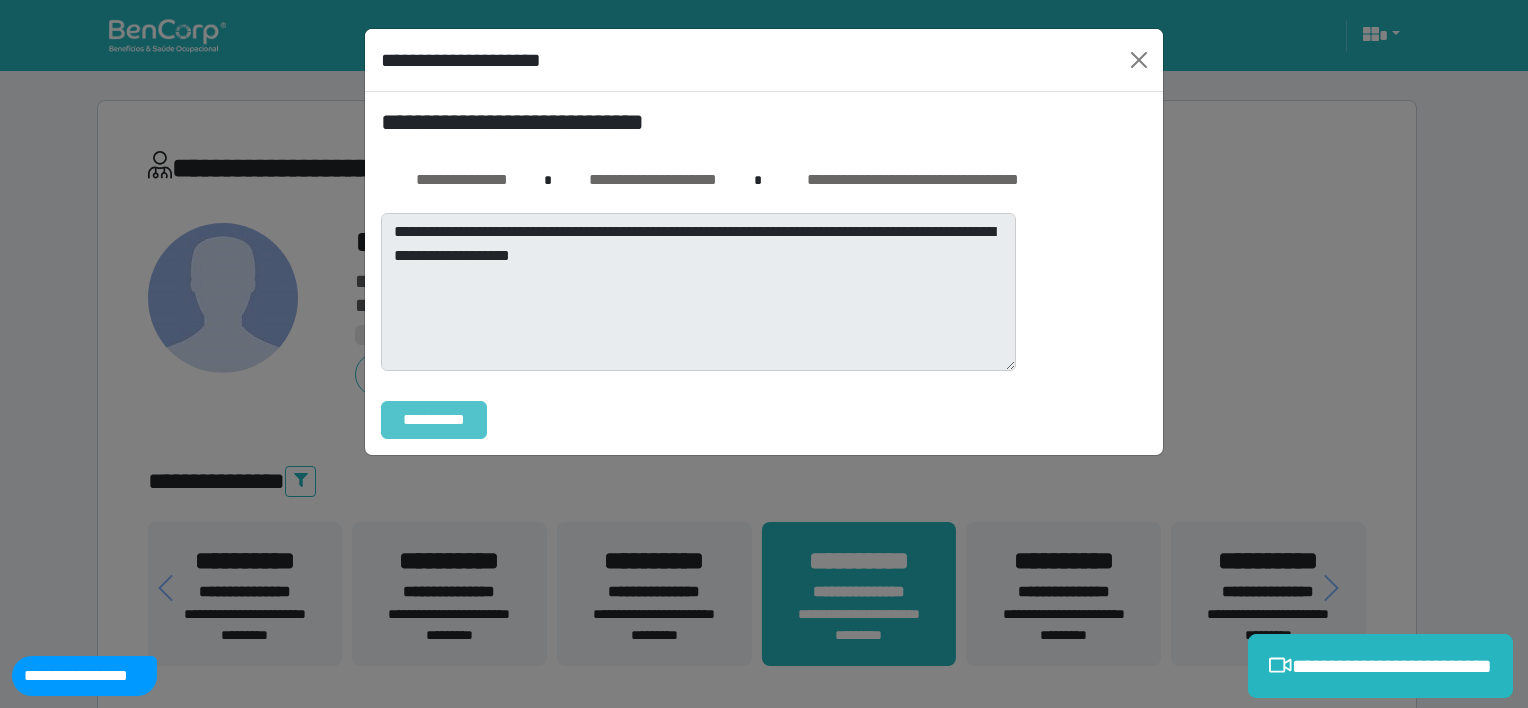 click on "**********" at bounding box center (434, 420) 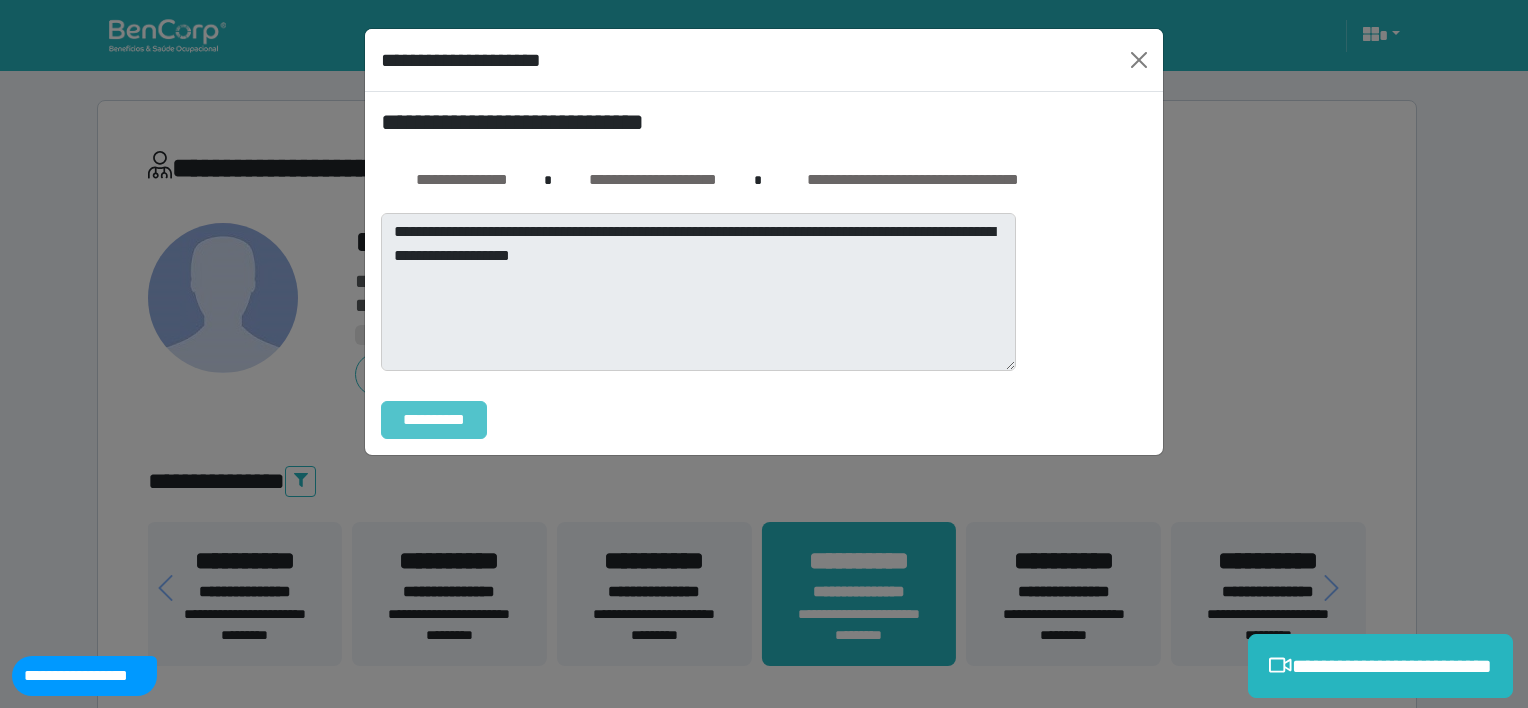 click on "**********" at bounding box center (434, 420) 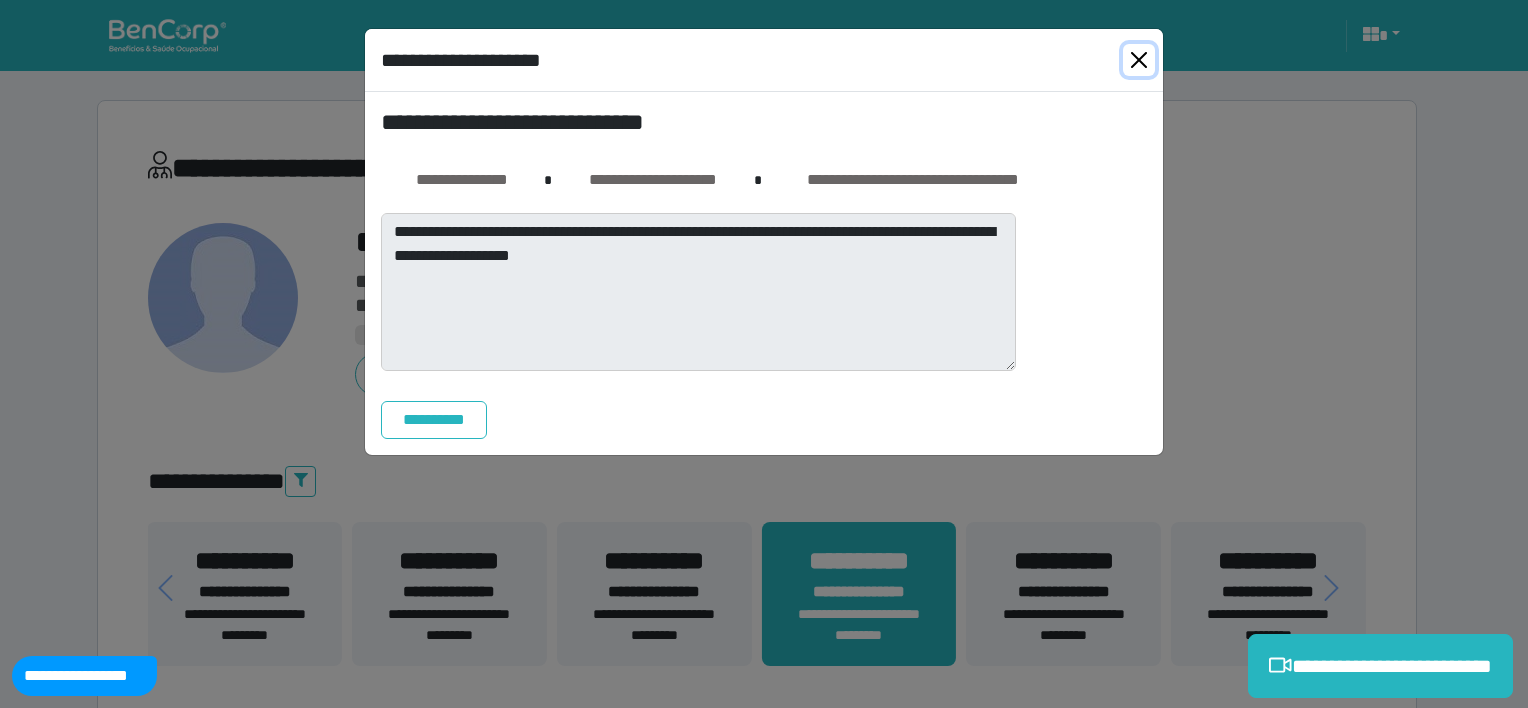 click at bounding box center [1139, 60] 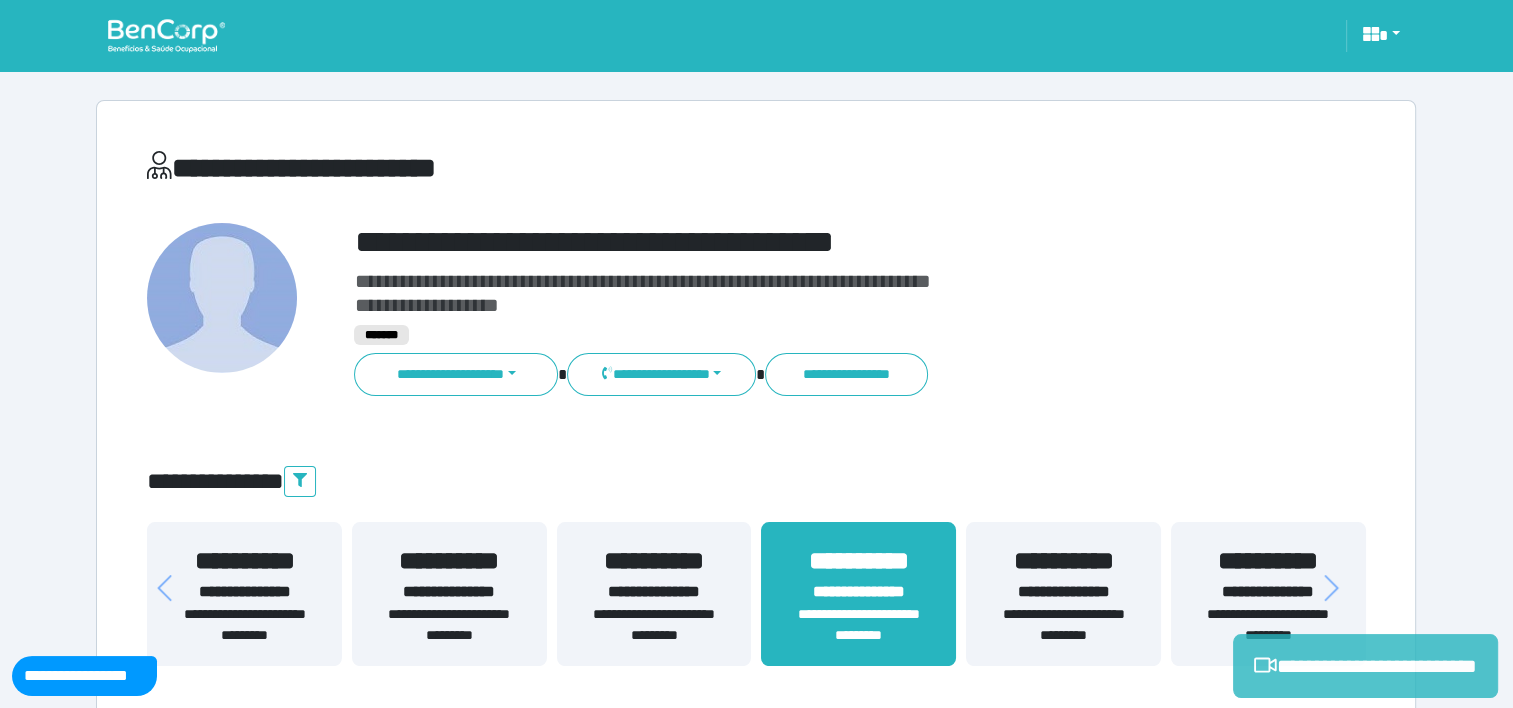 click on "**********" at bounding box center [1365, 666] 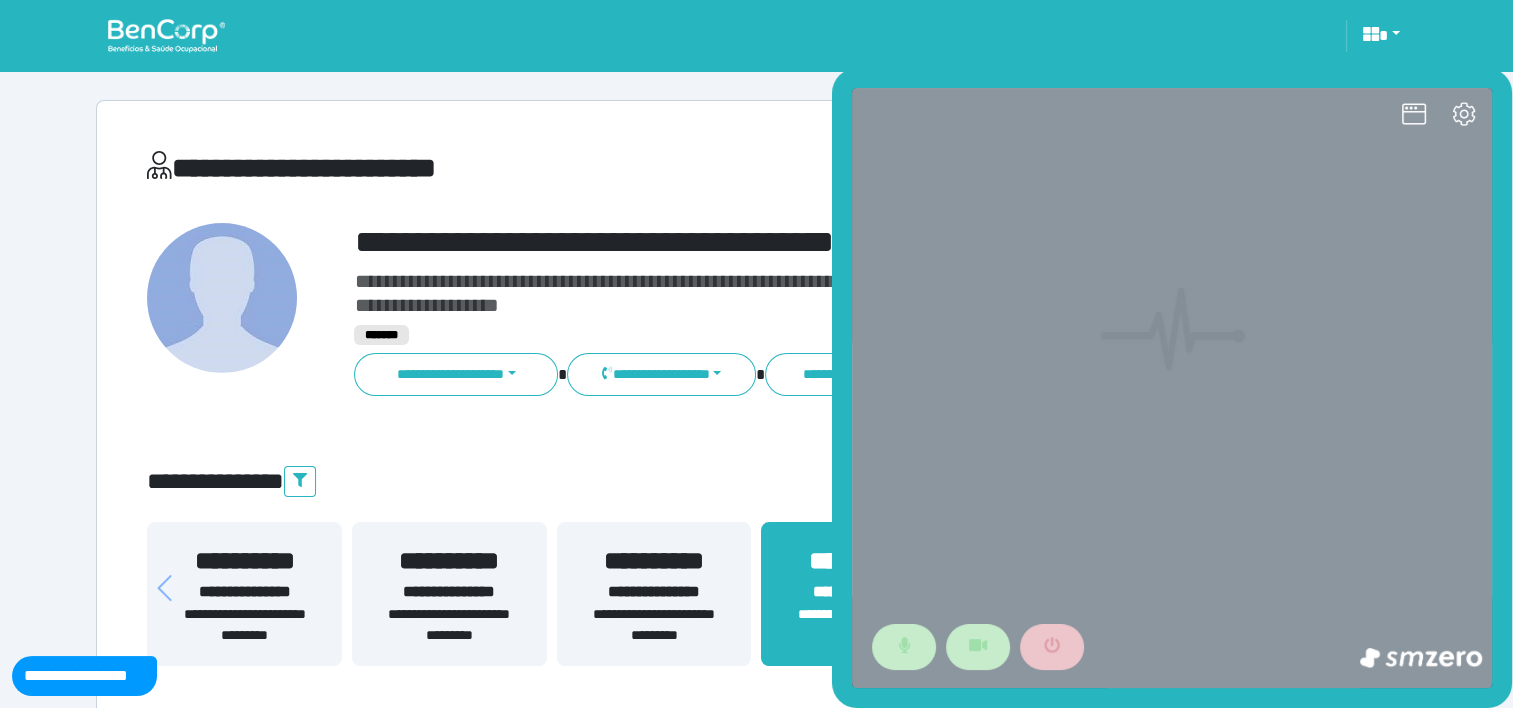 scroll, scrollTop: 0, scrollLeft: 0, axis: both 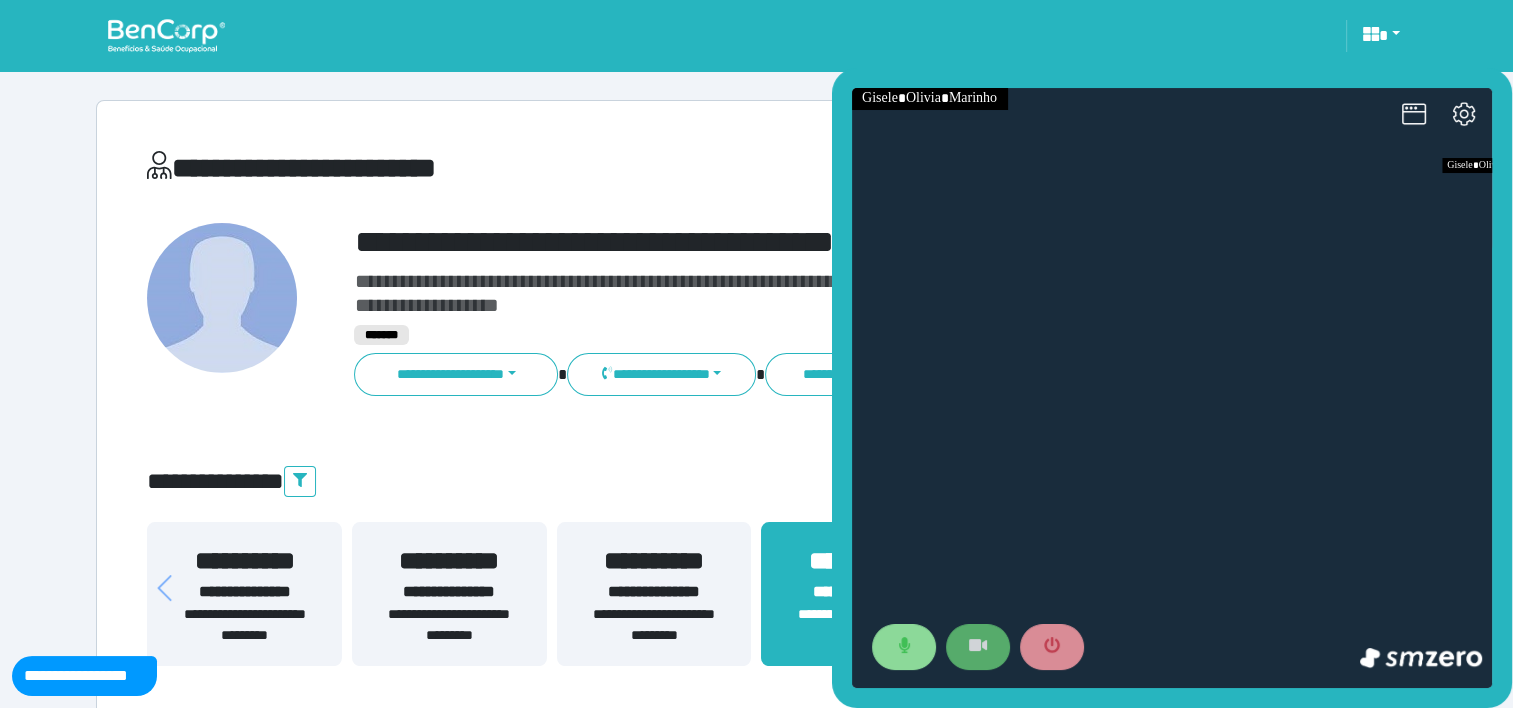 click 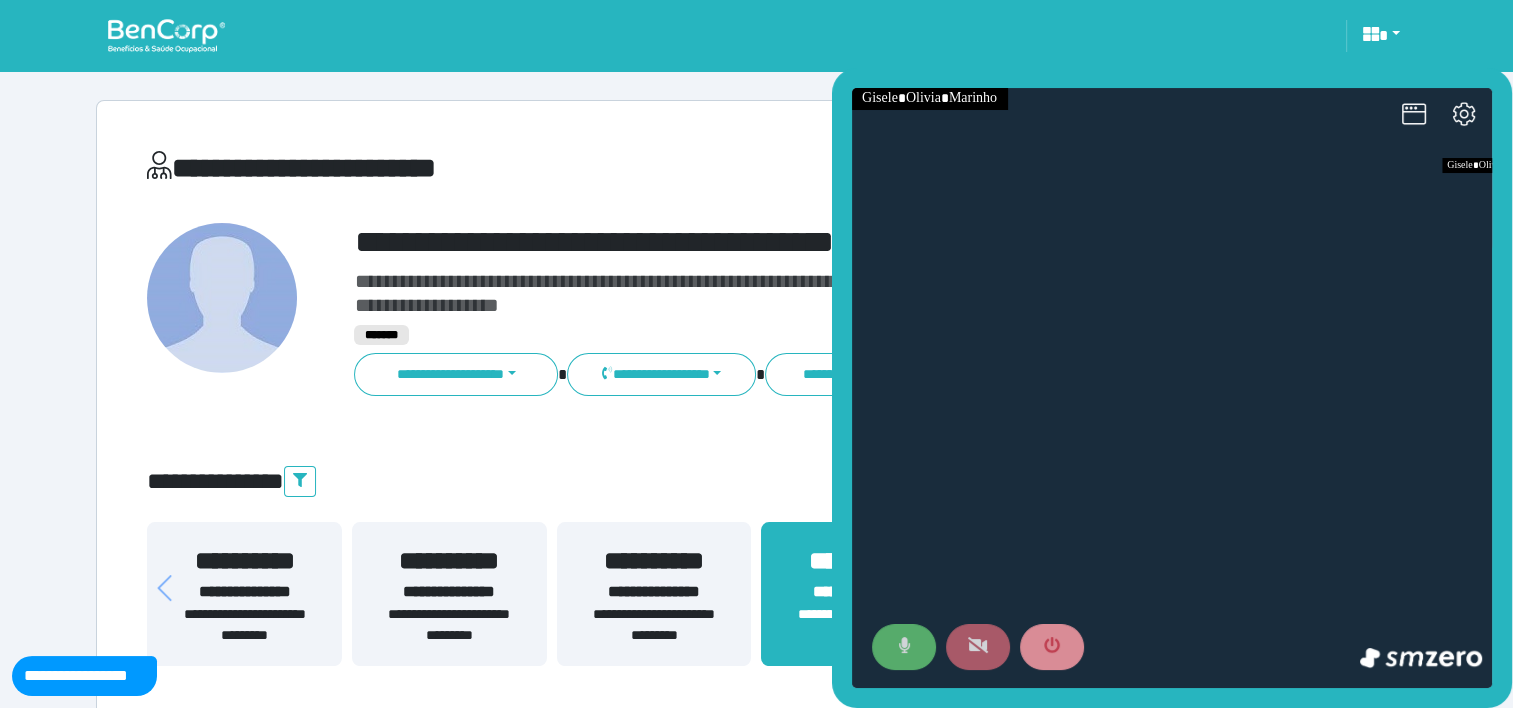 click 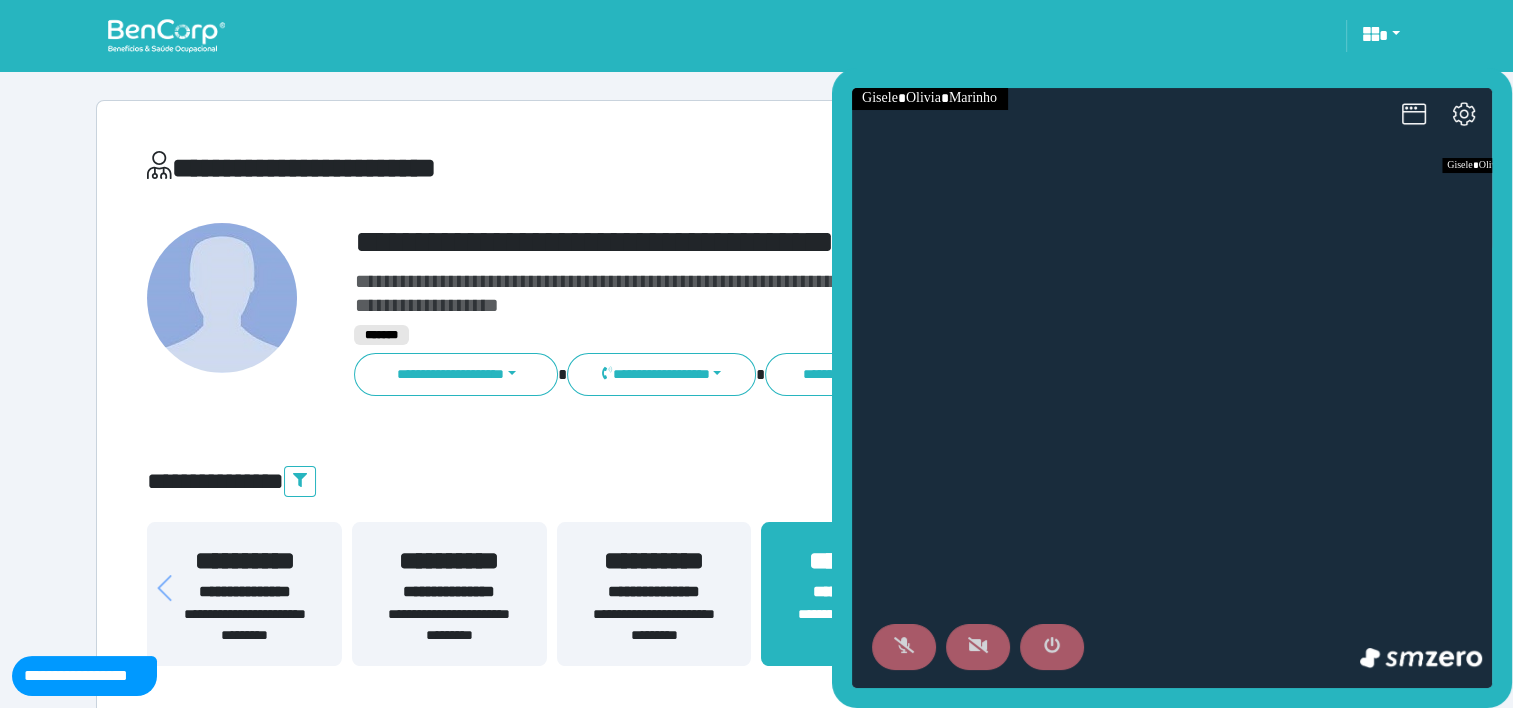 click at bounding box center (1052, 647) 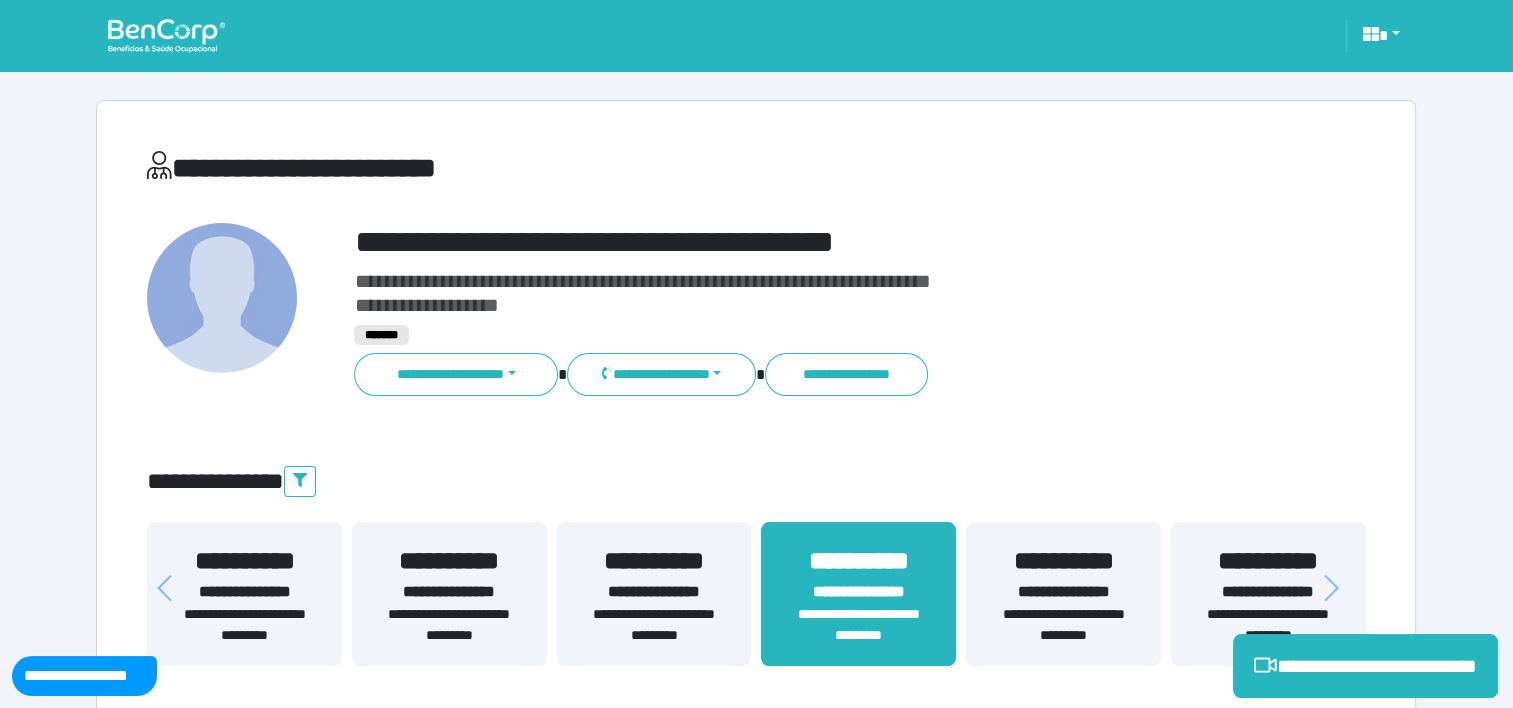 click at bounding box center [166, 35] 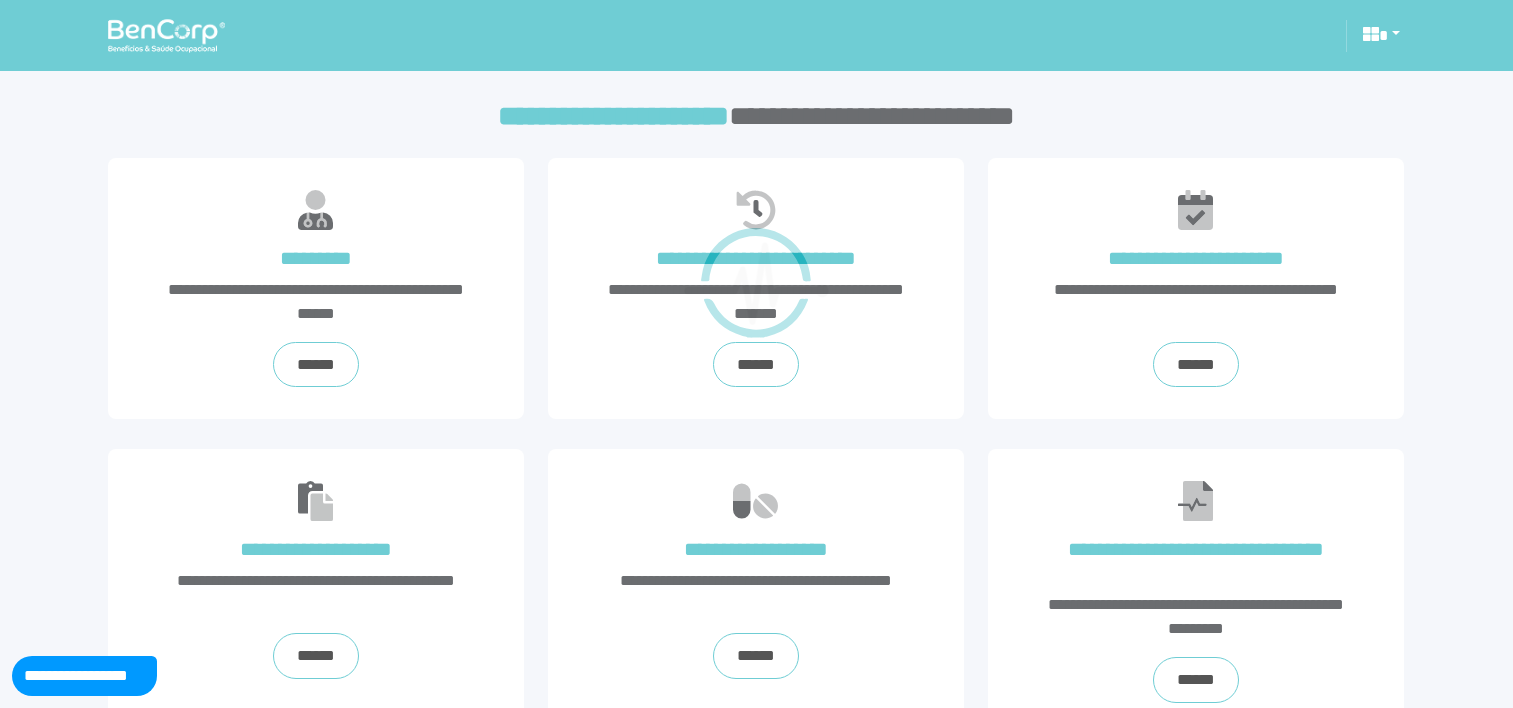 scroll, scrollTop: 0, scrollLeft: 0, axis: both 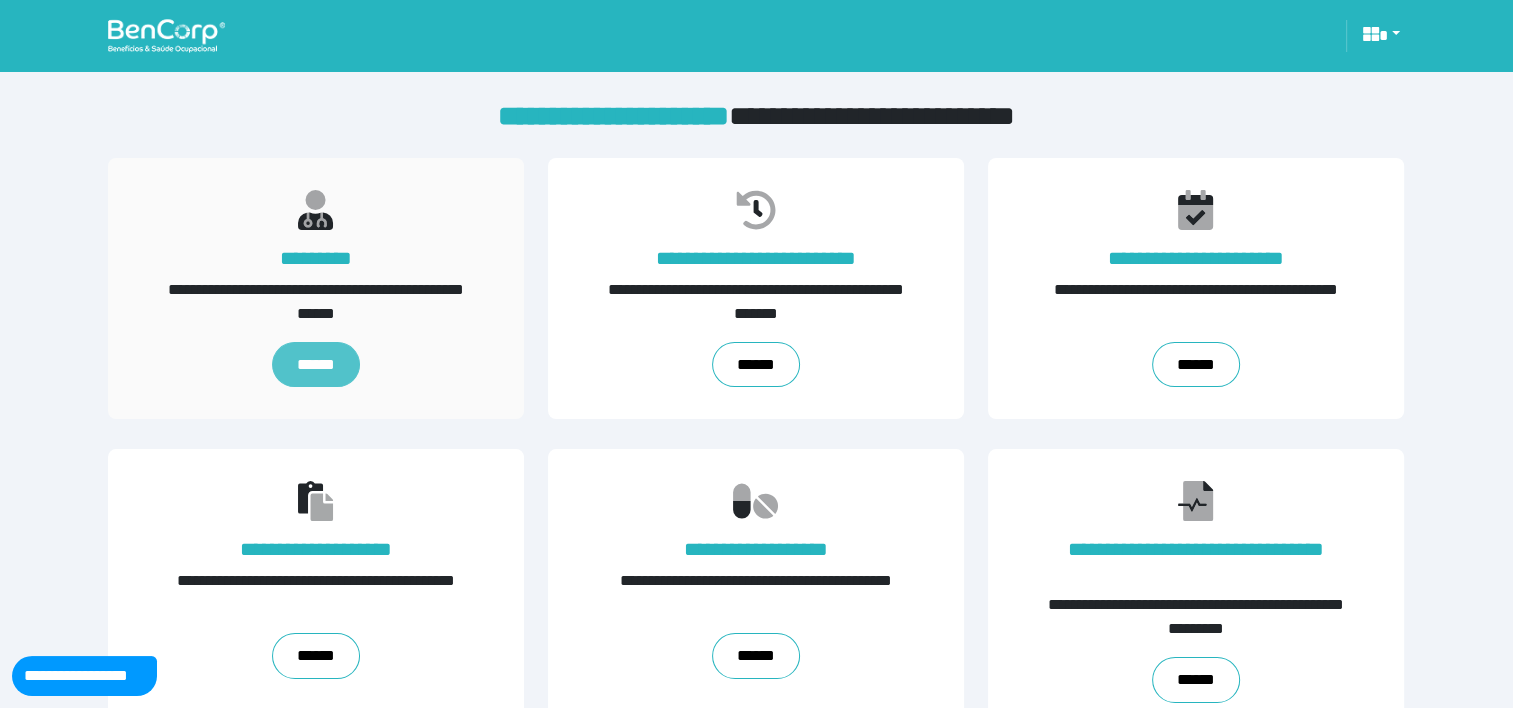 click on "******" at bounding box center [316, 365] 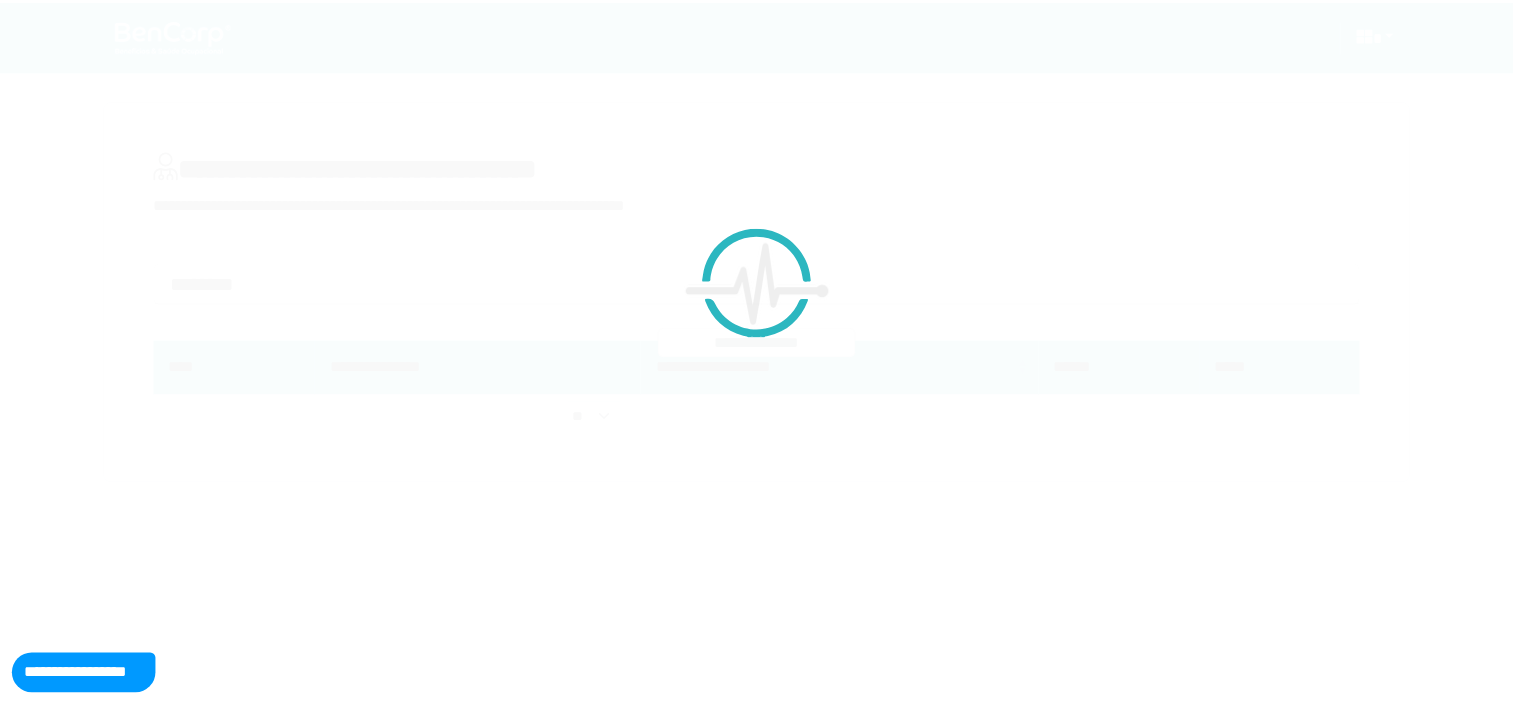 scroll, scrollTop: 0, scrollLeft: 0, axis: both 